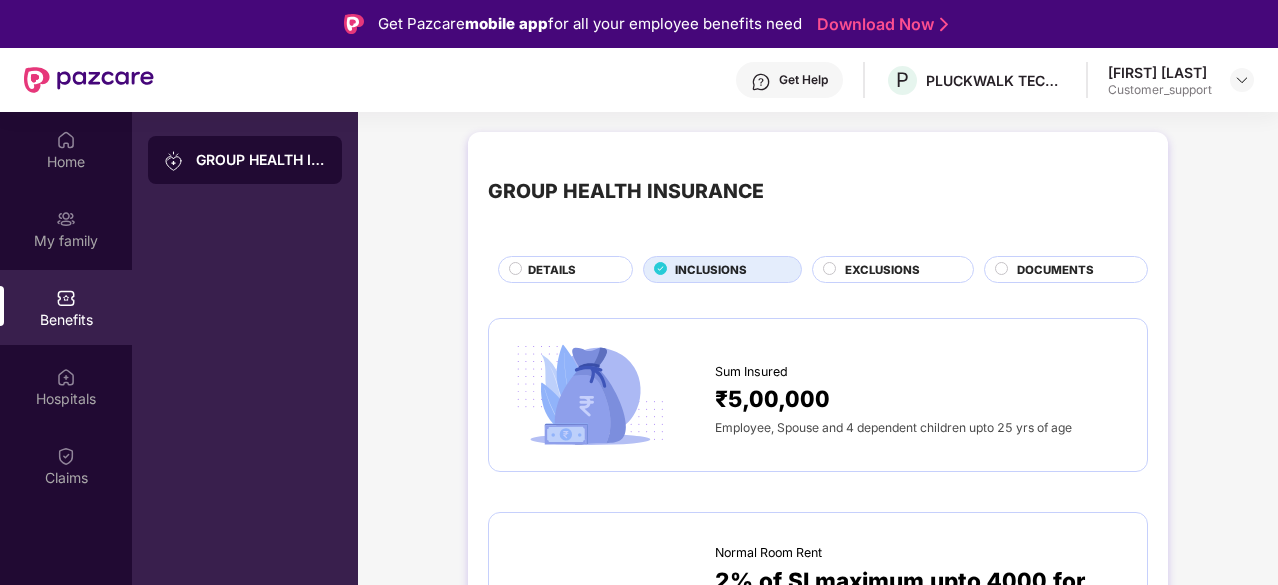 scroll, scrollTop: 95, scrollLeft: 0, axis: vertical 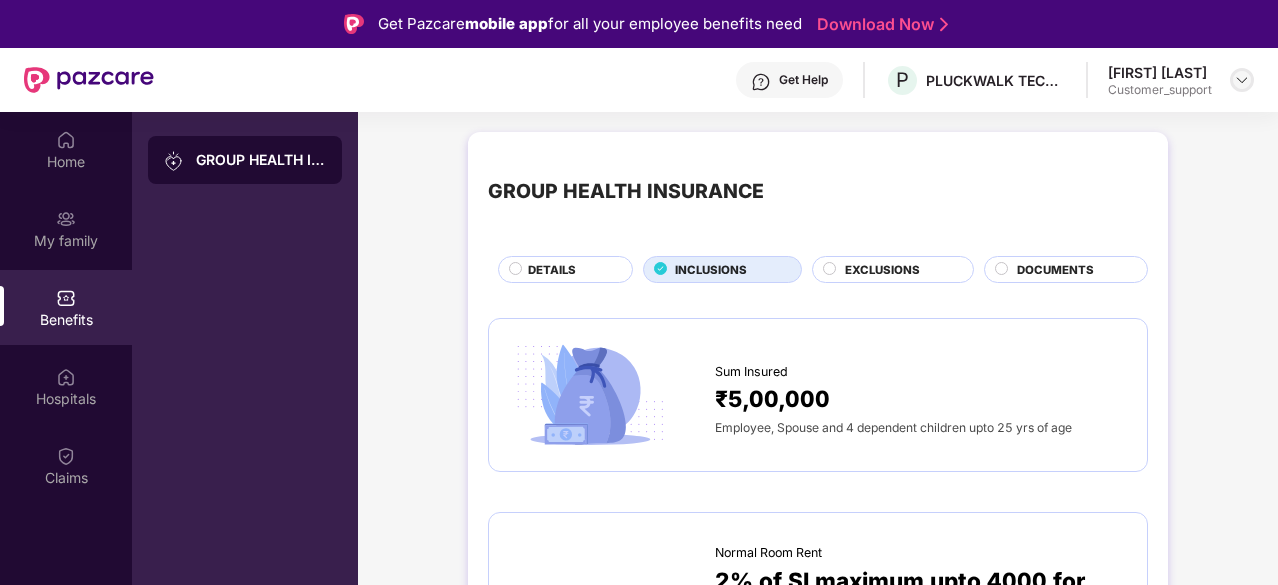 click at bounding box center (1242, 80) 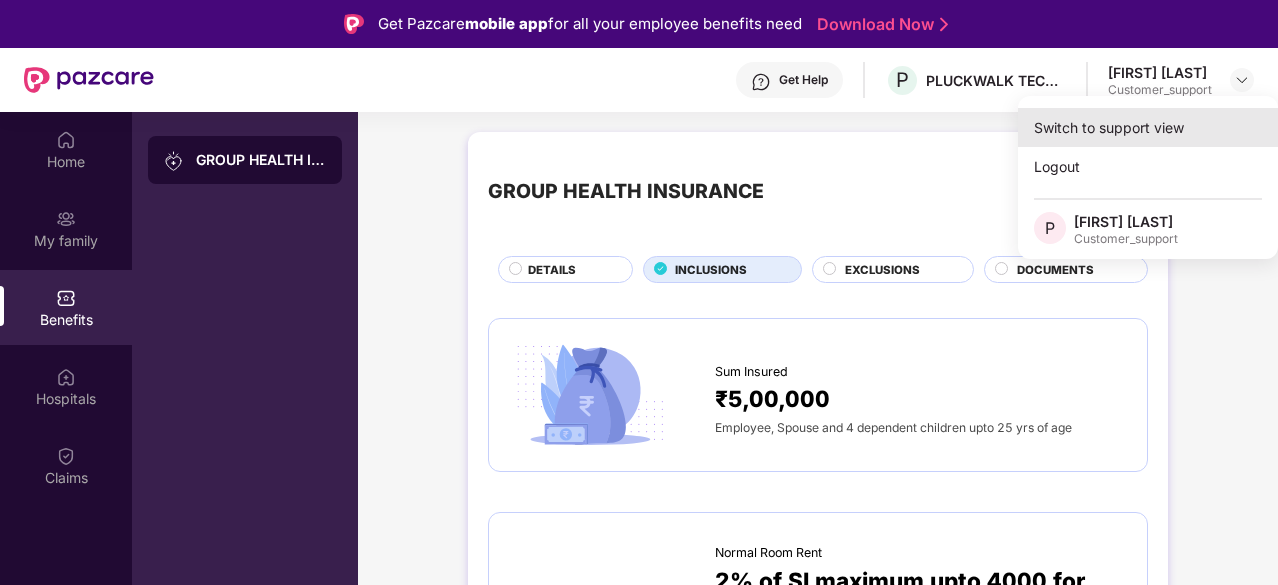click on "Switch to support view" at bounding box center (1148, 127) 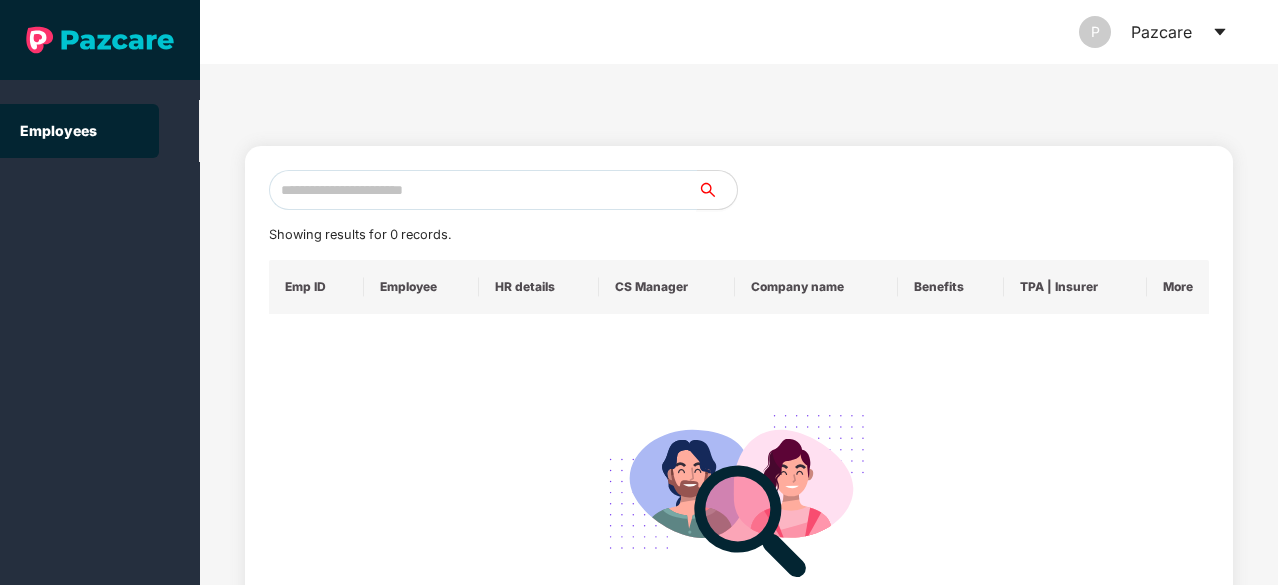 click at bounding box center (483, 190) 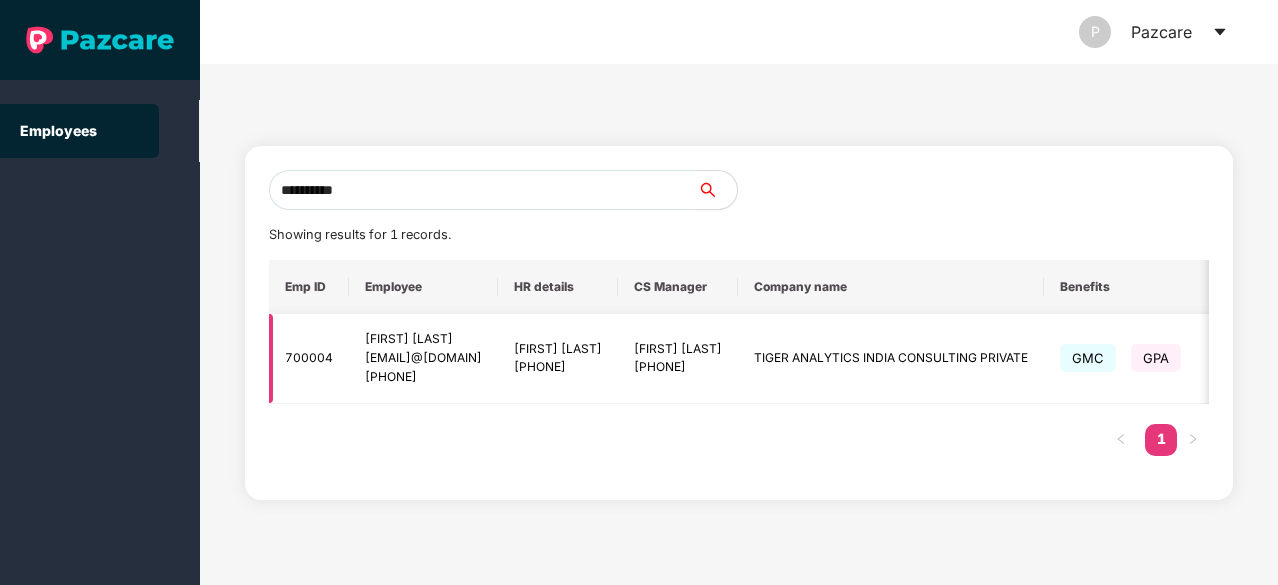 scroll, scrollTop: 0, scrollLeft: 343, axis: horizontal 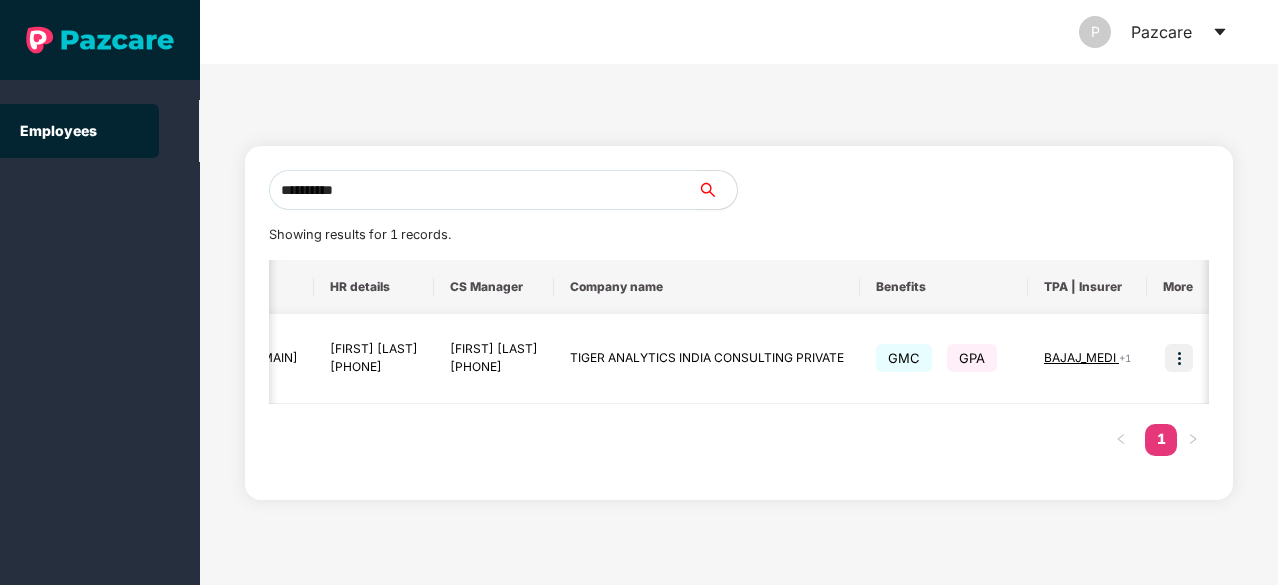 type on "**********" 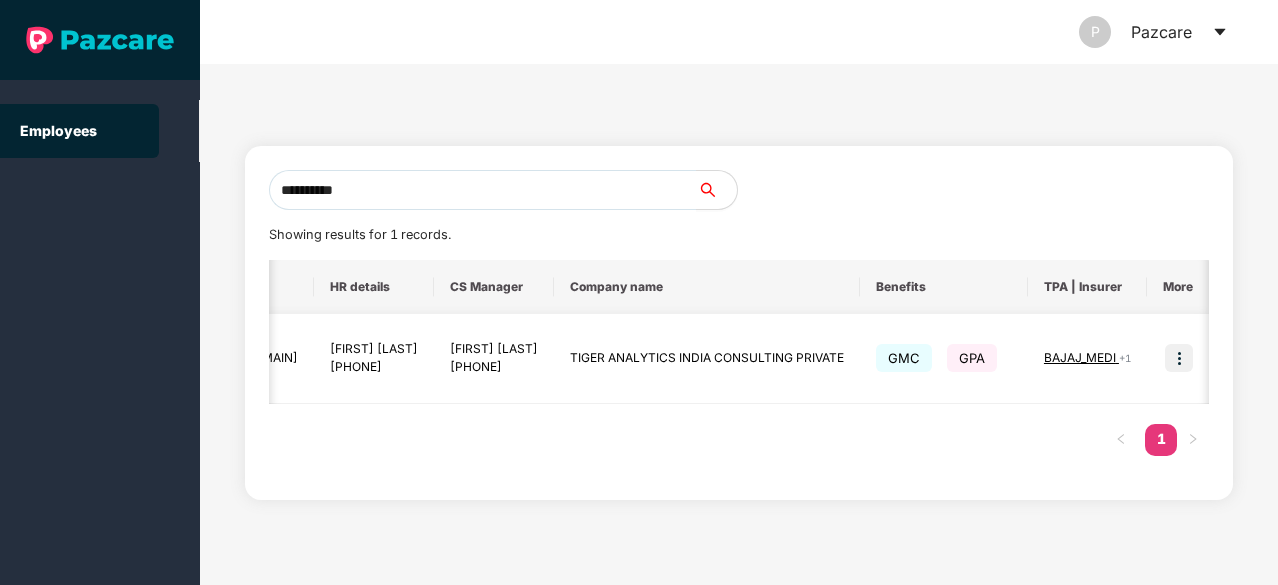 click at bounding box center (1179, 358) 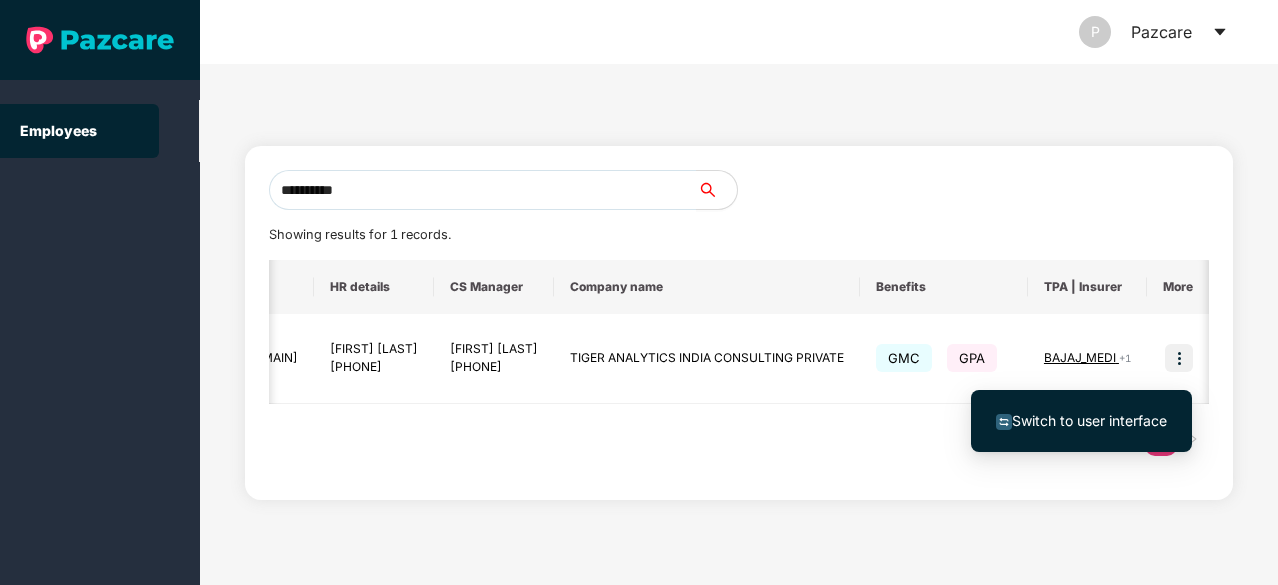 click on "Switch to user interface" at bounding box center [1089, 420] 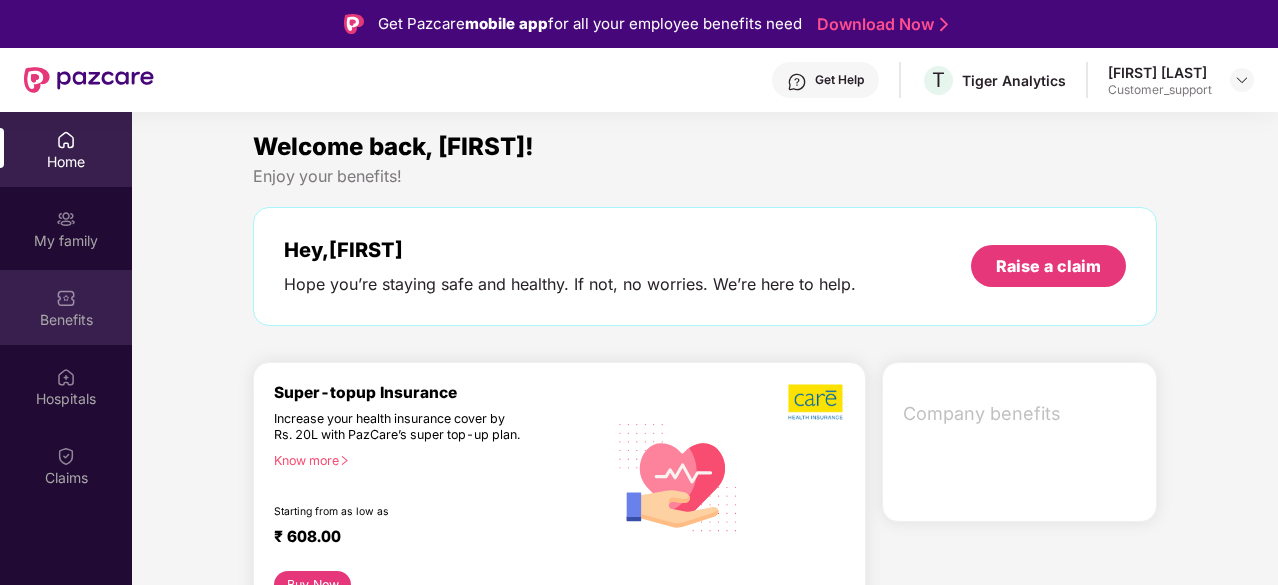 click on "Benefits" at bounding box center (66, 320) 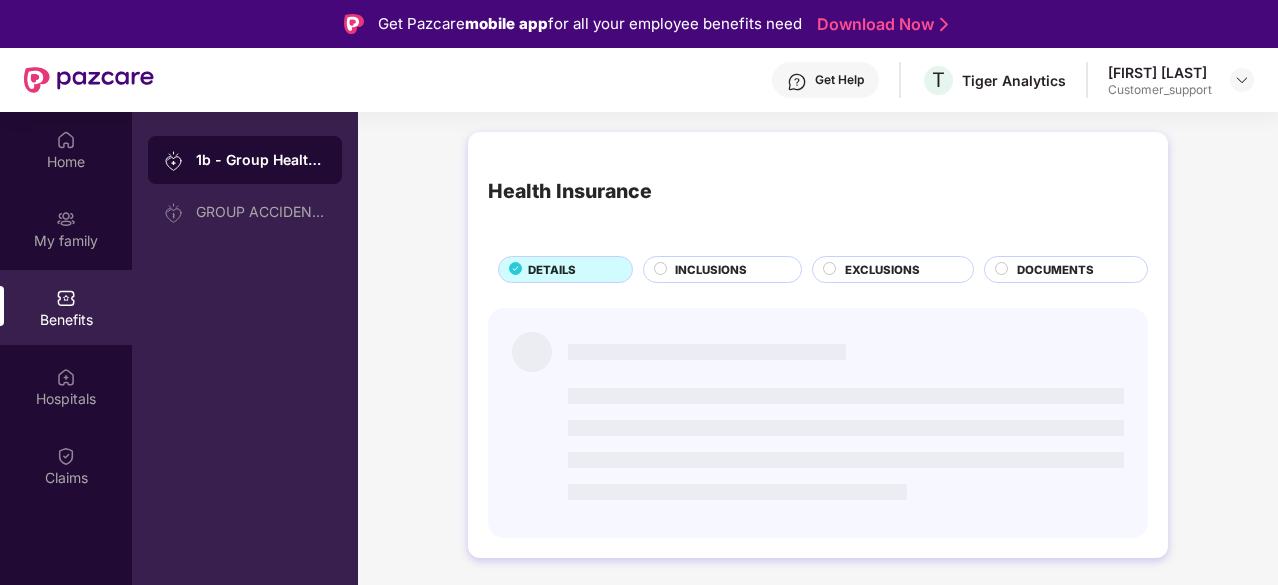 scroll, scrollTop: 32, scrollLeft: 0, axis: vertical 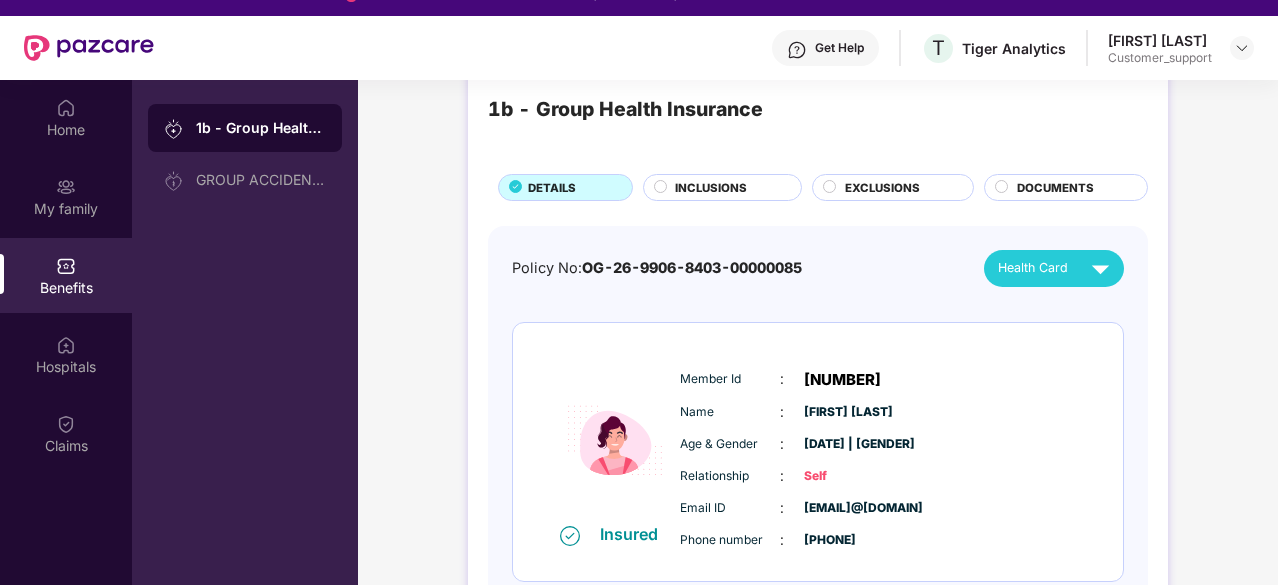 click on "INCLUSIONS" at bounding box center [711, 188] 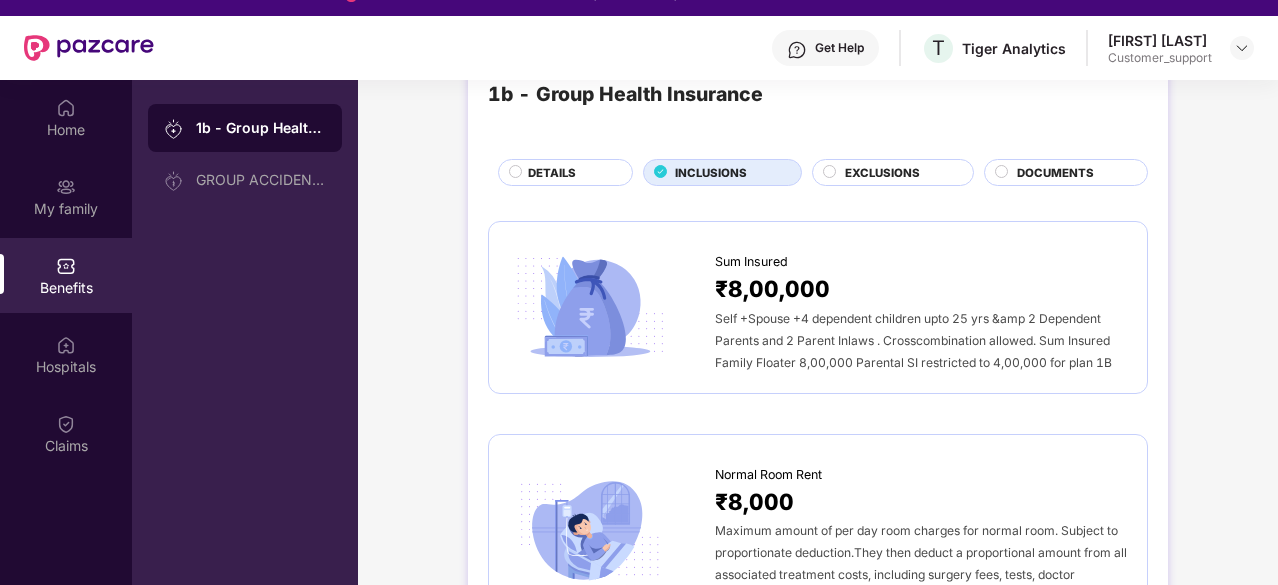 scroll, scrollTop: 0, scrollLeft: 0, axis: both 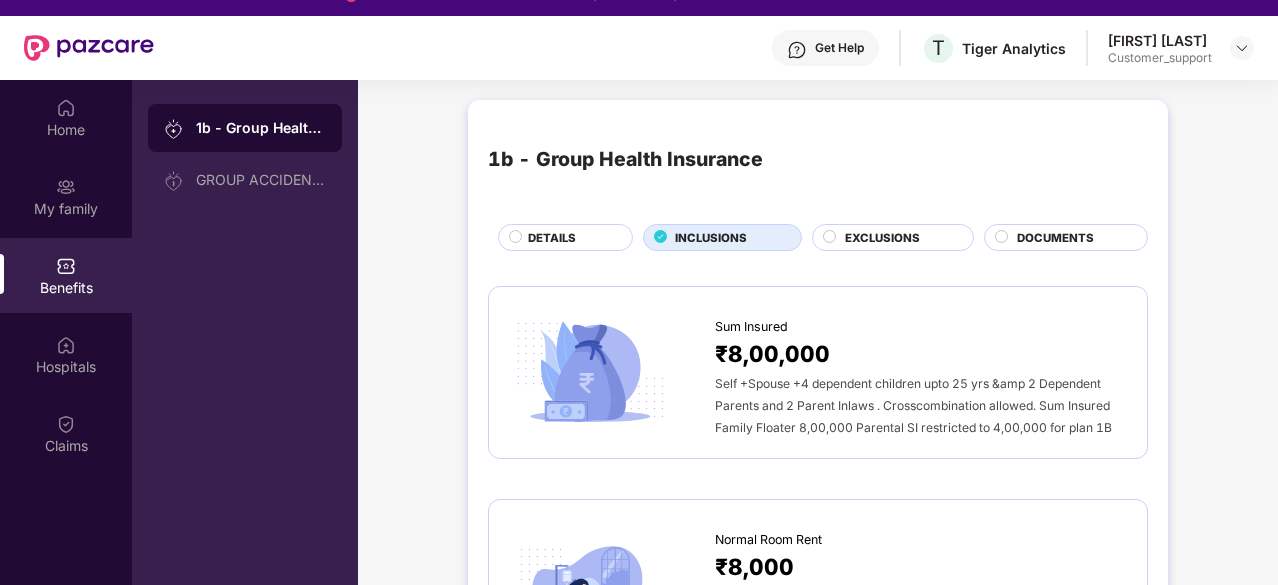click on "DETAILS" at bounding box center [570, 239] 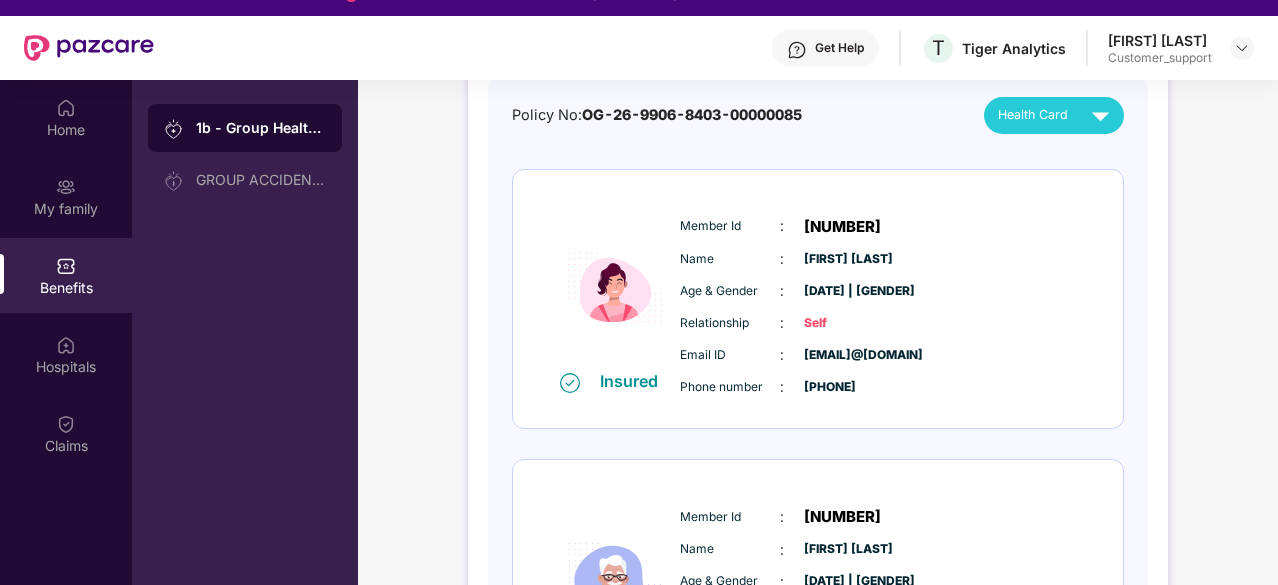 scroll, scrollTop: 0, scrollLeft: 0, axis: both 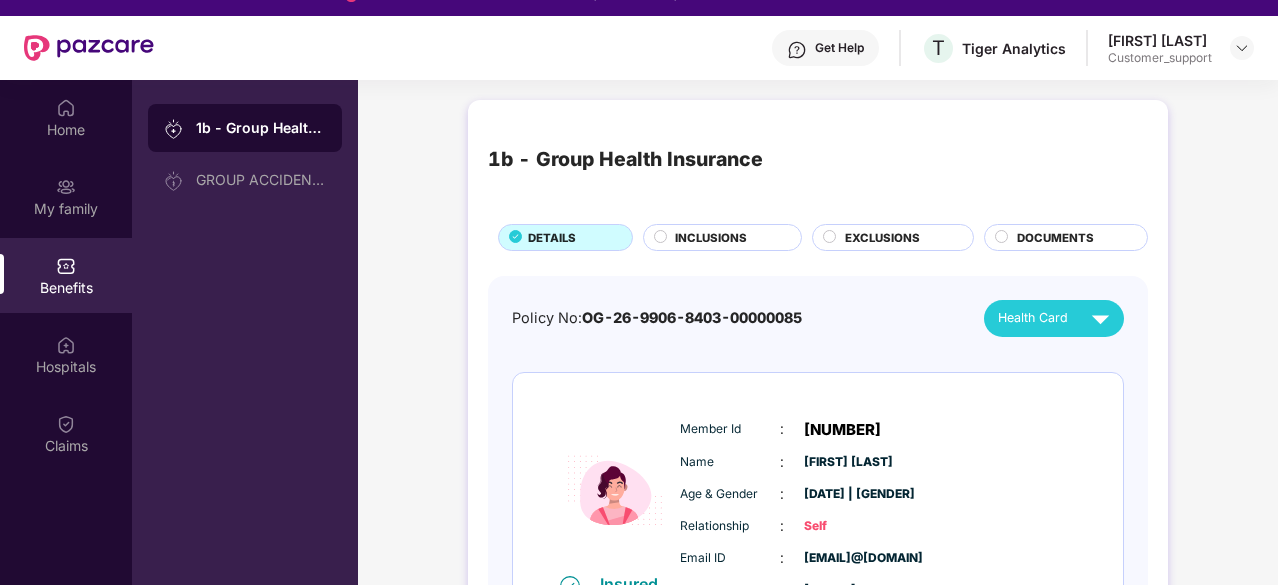 click on "DOCUMENTS" at bounding box center (1055, 238) 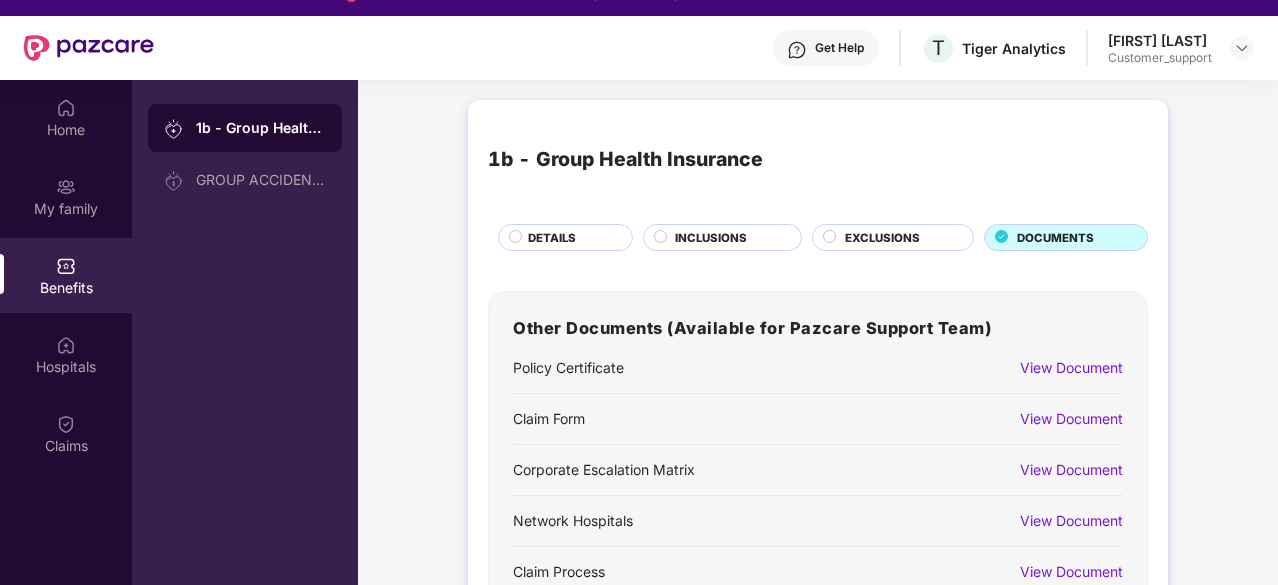 click on "View Document" at bounding box center (1071, 419) 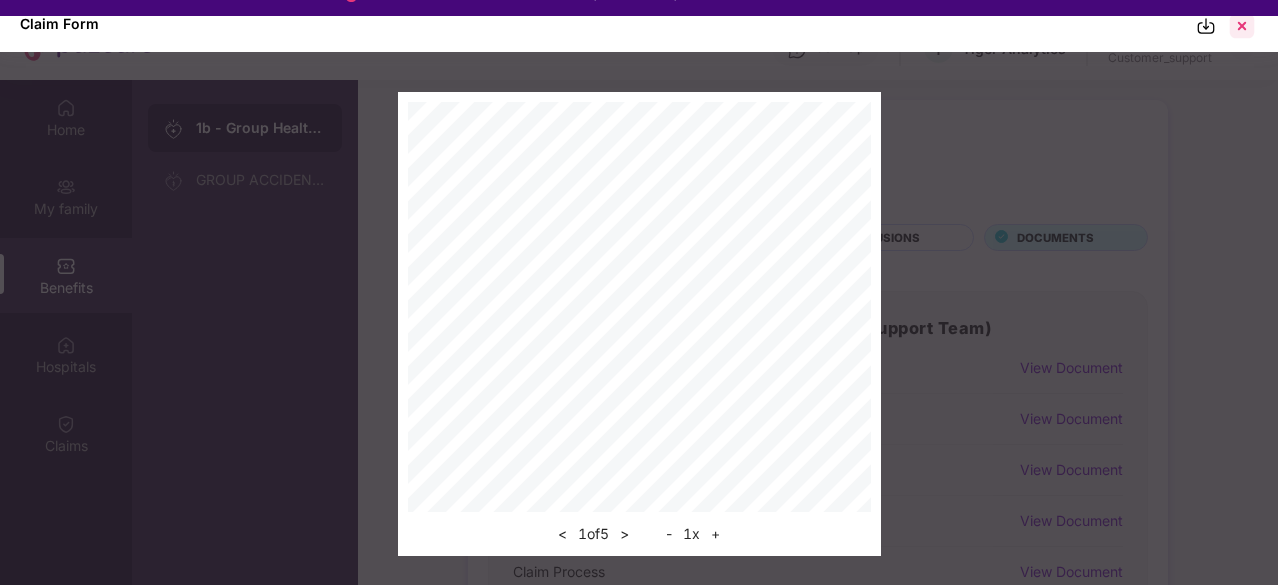 click at bounding box center (1242, 26) 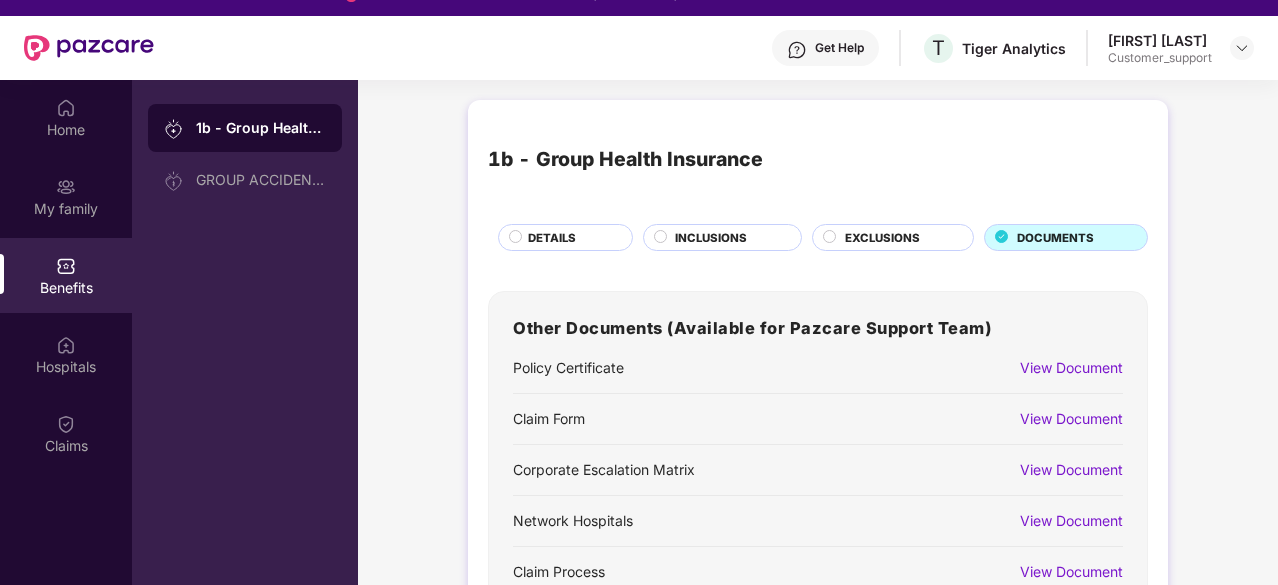 click on "INCLUSIONS" at bounding box center [711, 238] 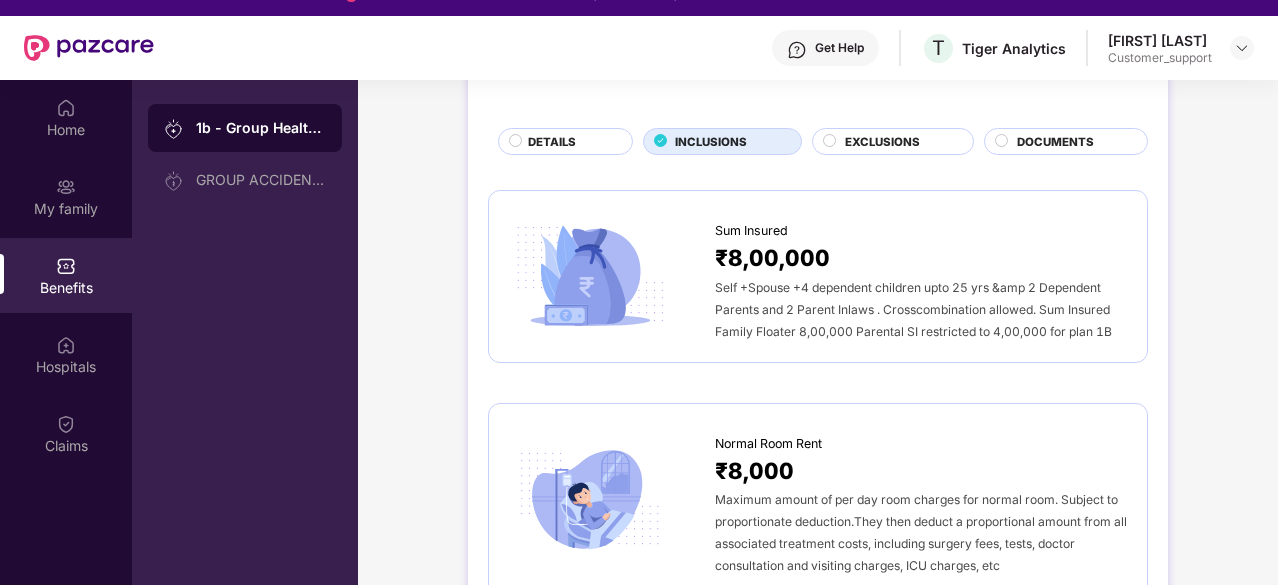 scroll, scrollTop: 0, scrollLeft: 0, axis: both 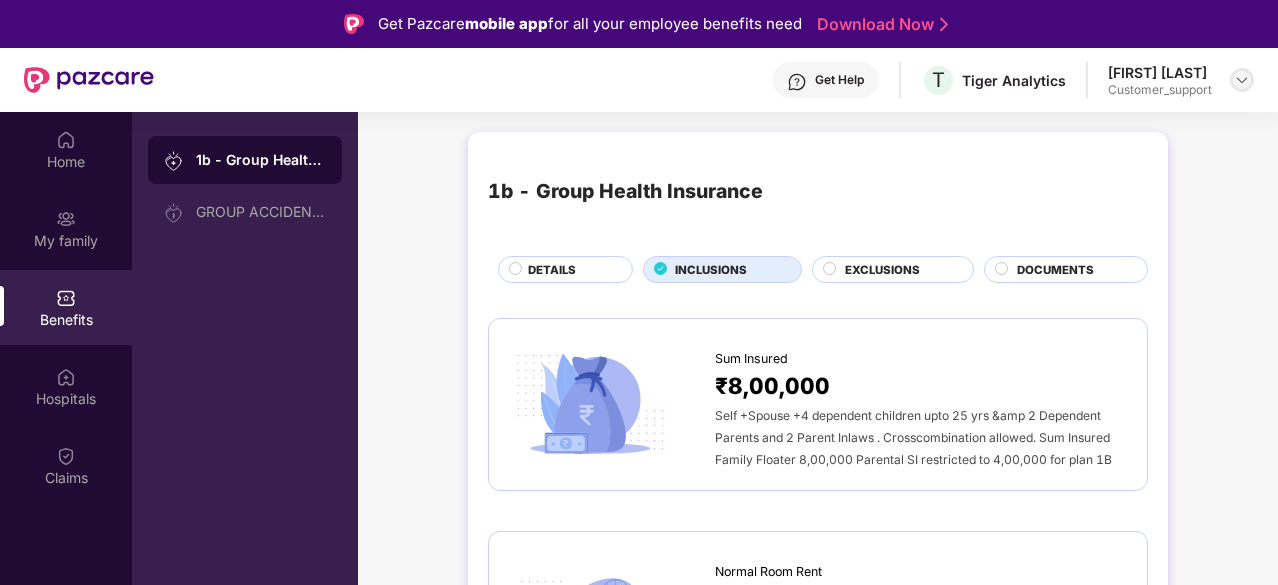 click at bounding box center (1242, 80) 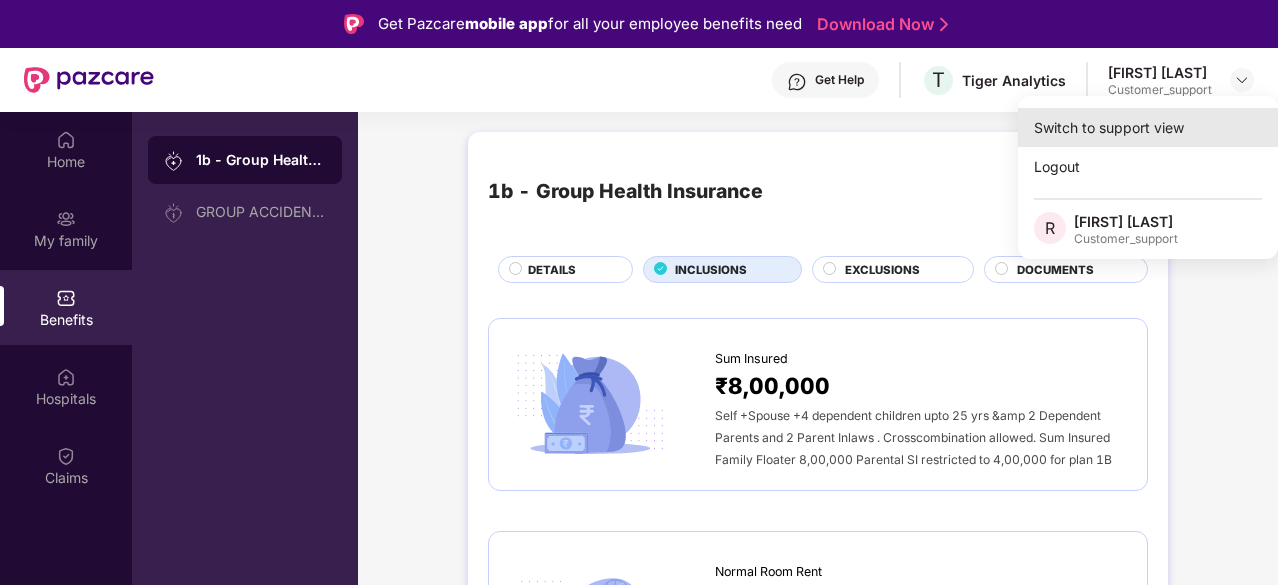 click on "Switch to support view" at bounding box center [1148, 127] 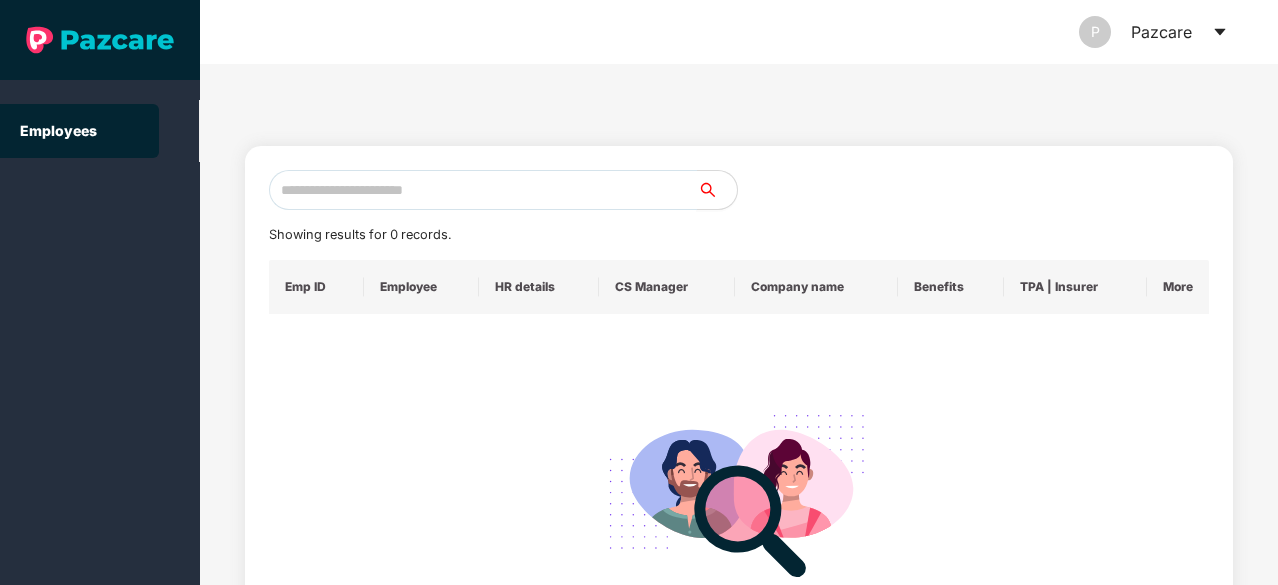click at bounding box center [483, 190] 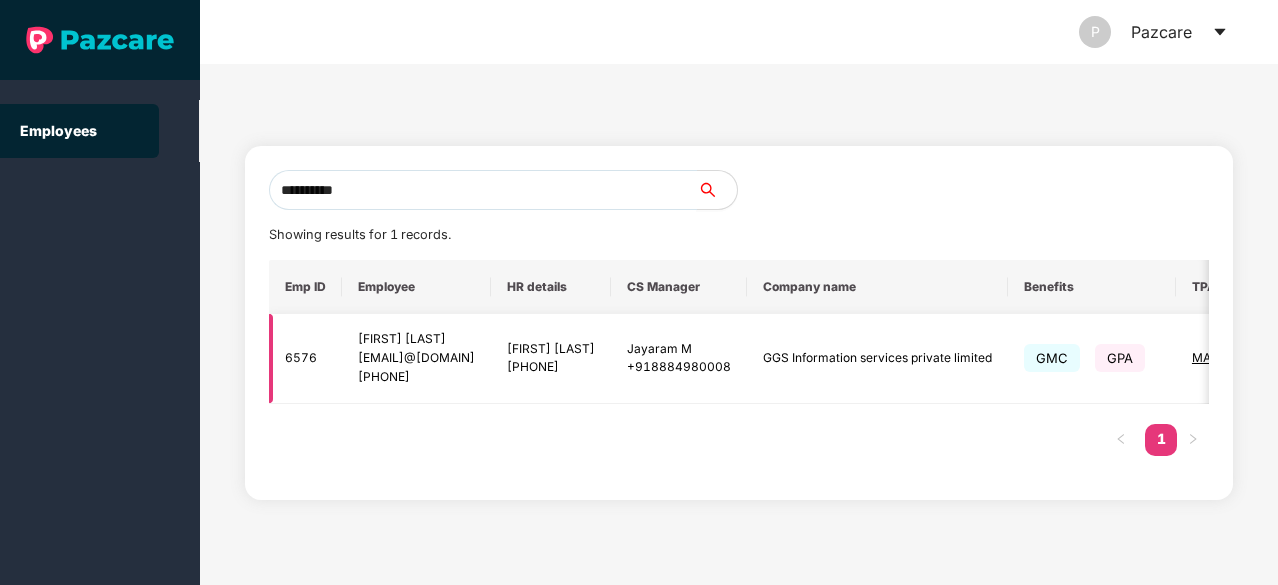 scroll, scrollTop: 0, scrollLeft: 209, axis: horizontal 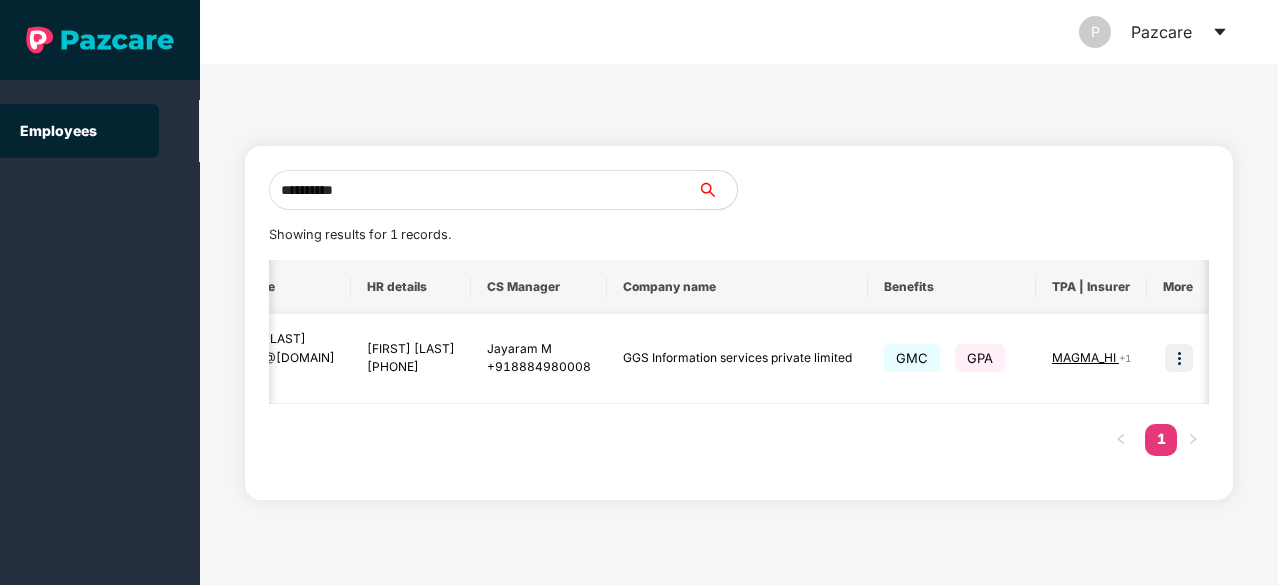 type on "**********" 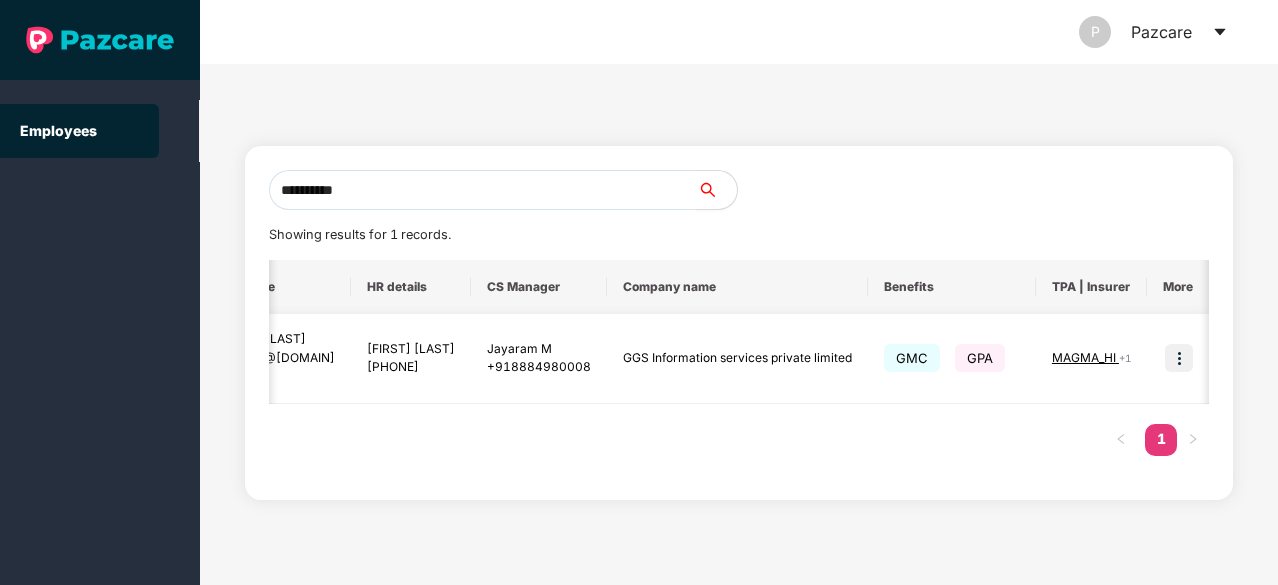 click at bounding box center (1179, 358) 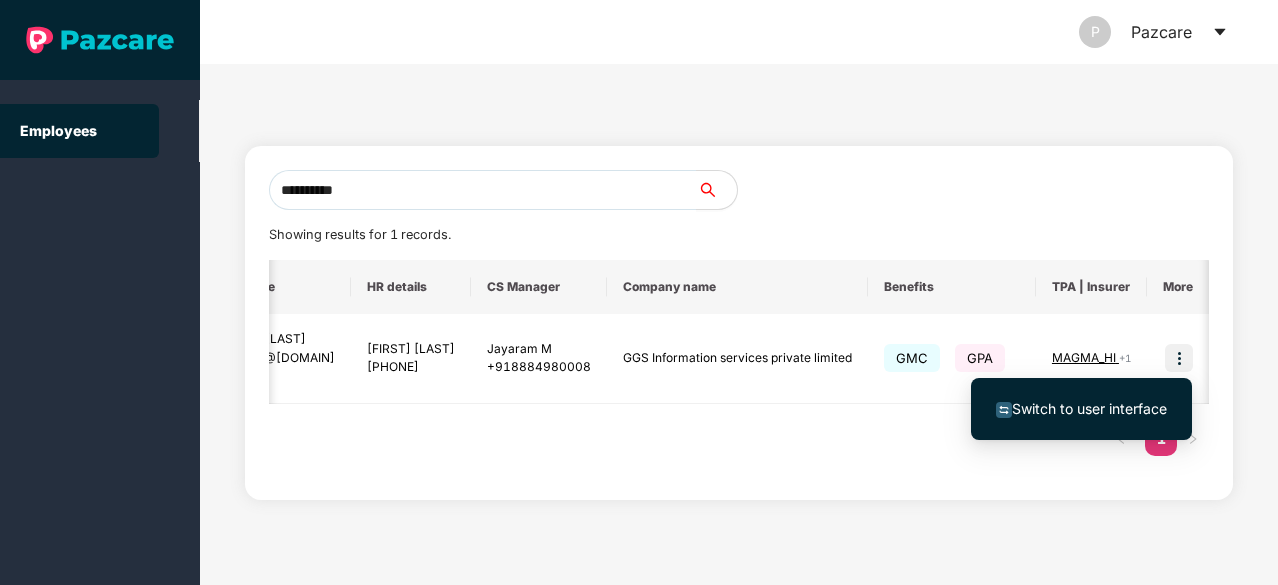 click on "Switch to user interface" at bounding box center [1089, 408] 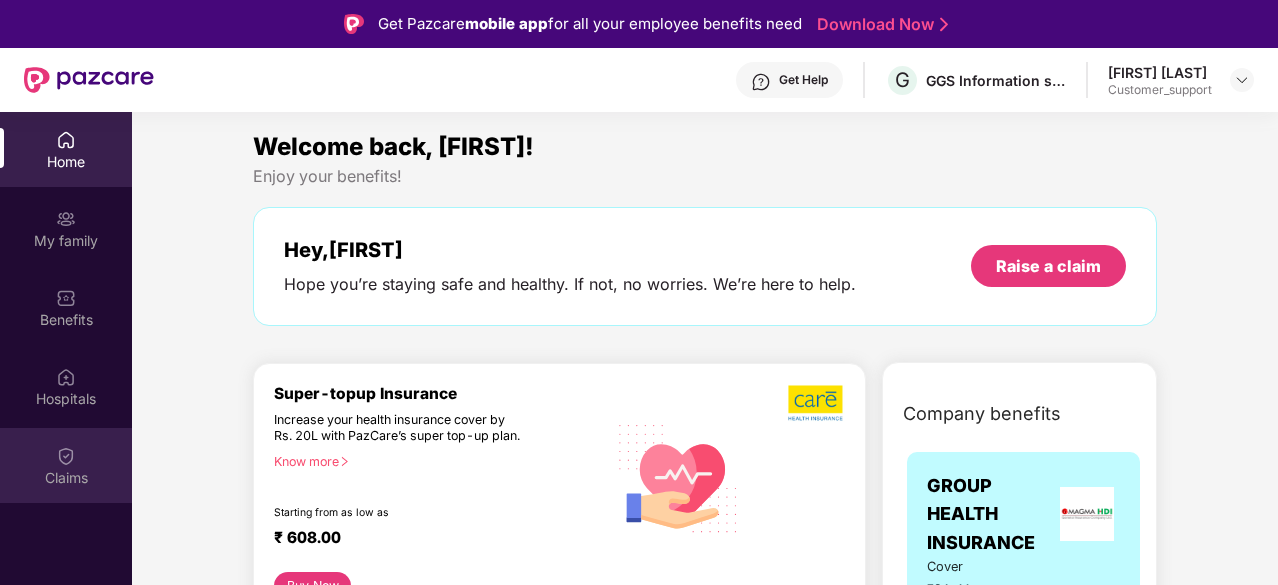click on "Claims" at bounding box center (66, 465) 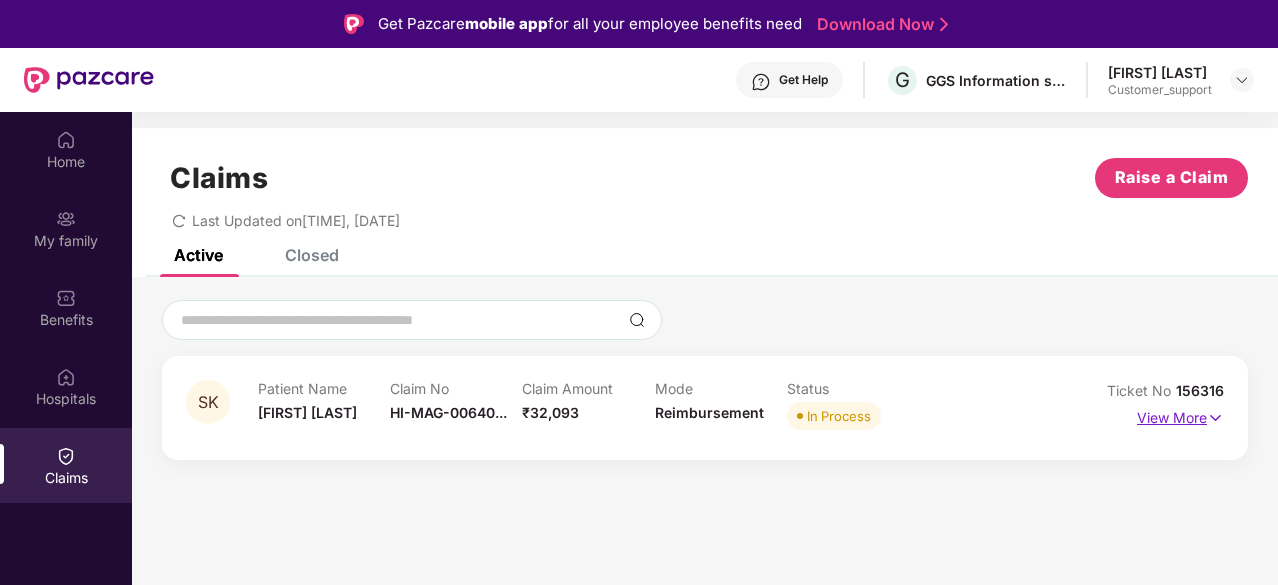 click on "View More" at bounding box center (1180, 415) 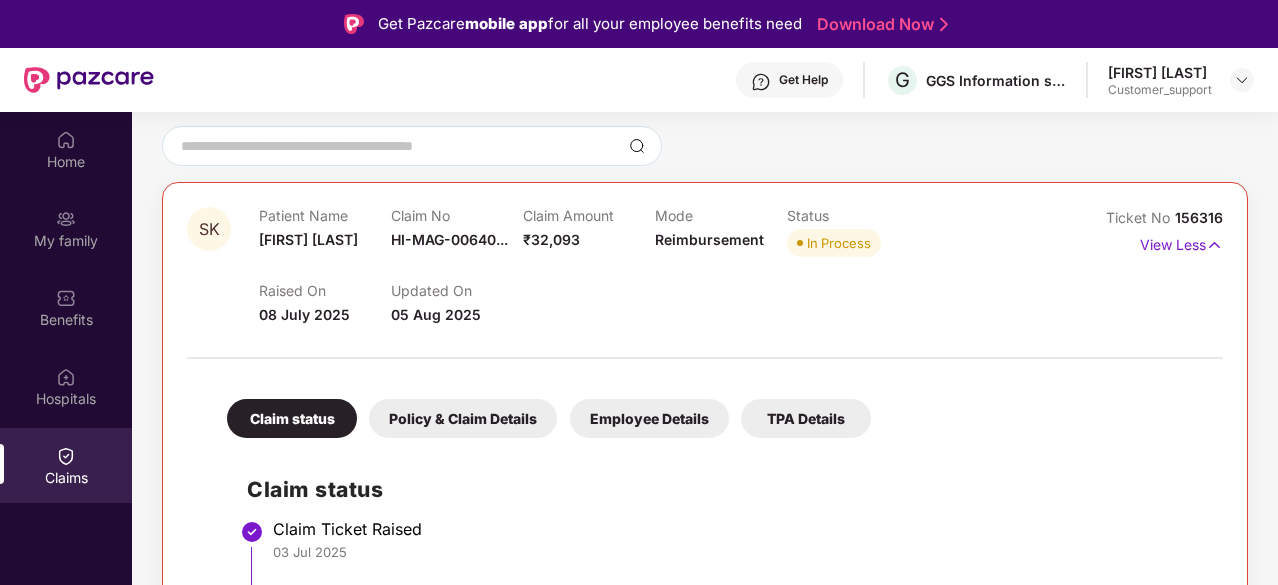scroll, scrollTop: 173, scrollLeft: 0, axis: vertical 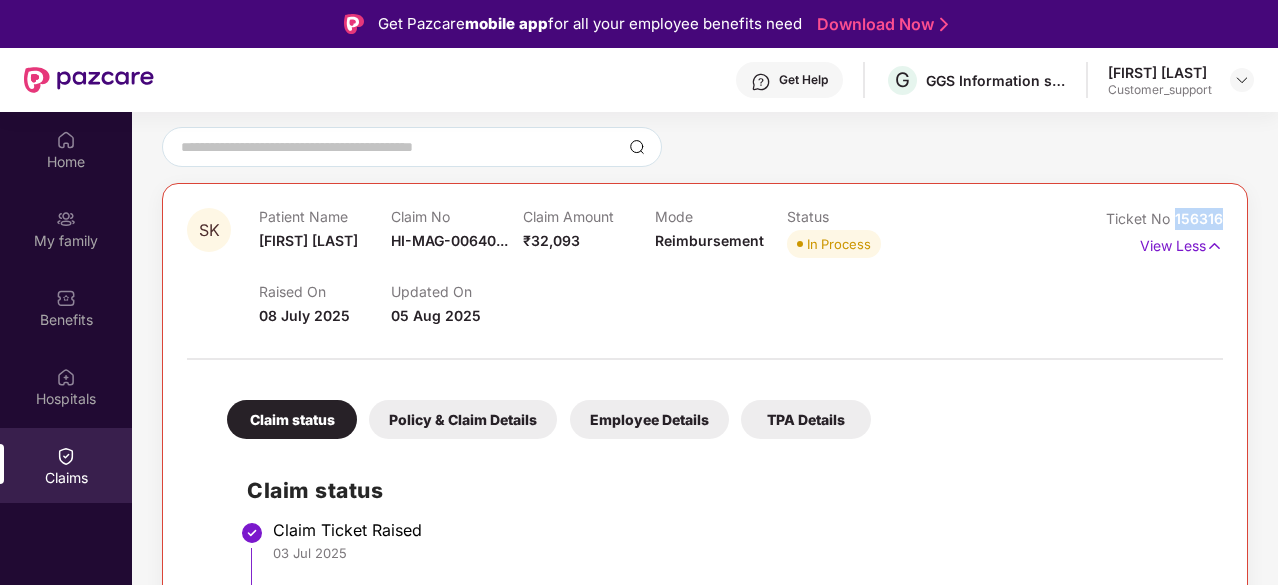 drag, startPoint x: 1226, startPoint y: 218, endPoint x: 1172, endPoint y: 224, distance: 54.33231 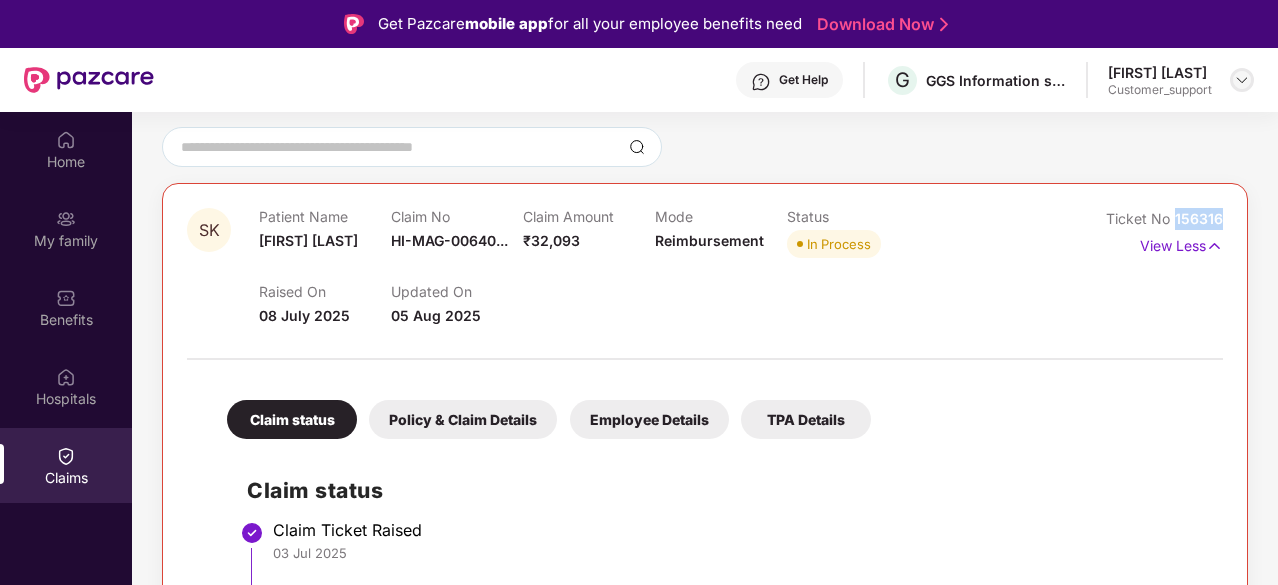 click at bounding box center [1242, 80] 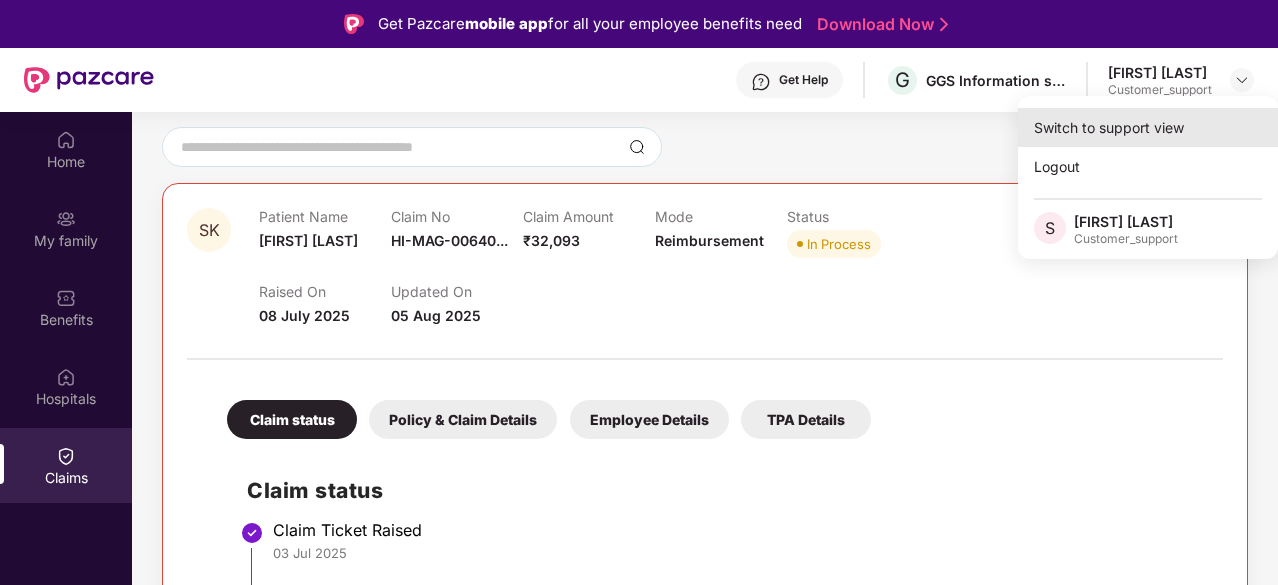 click on "Switch to support view" at bounding box center [1148, 127] 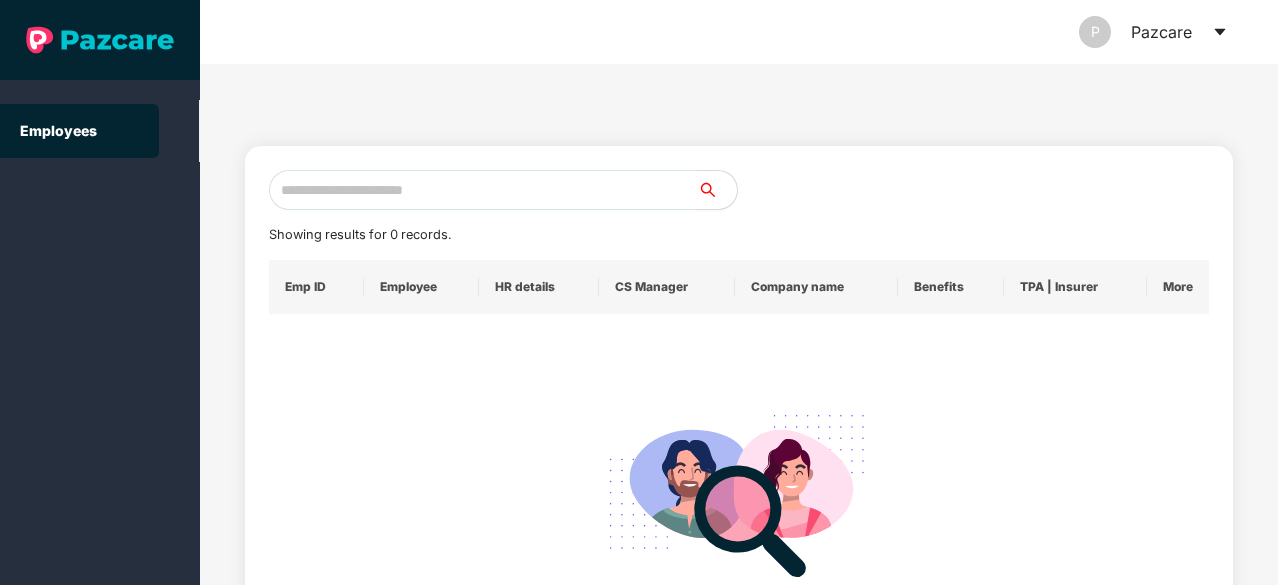 click at bounding box center (483, 190) 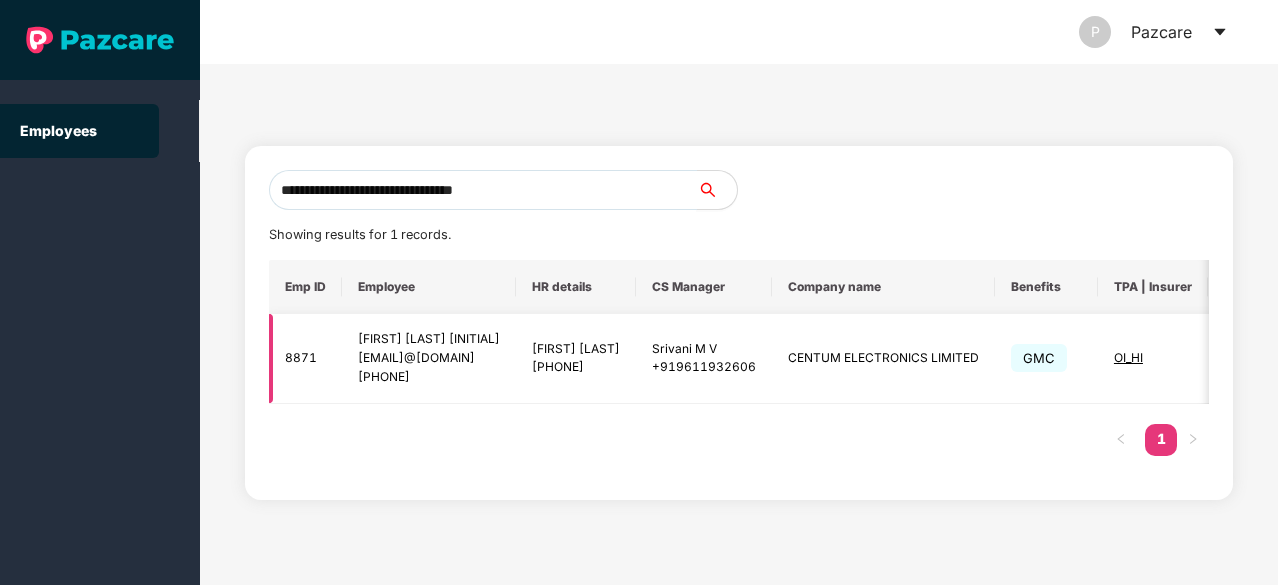 scroll, scrollTop: 0, scrollLeft: 146, axis: horizontal 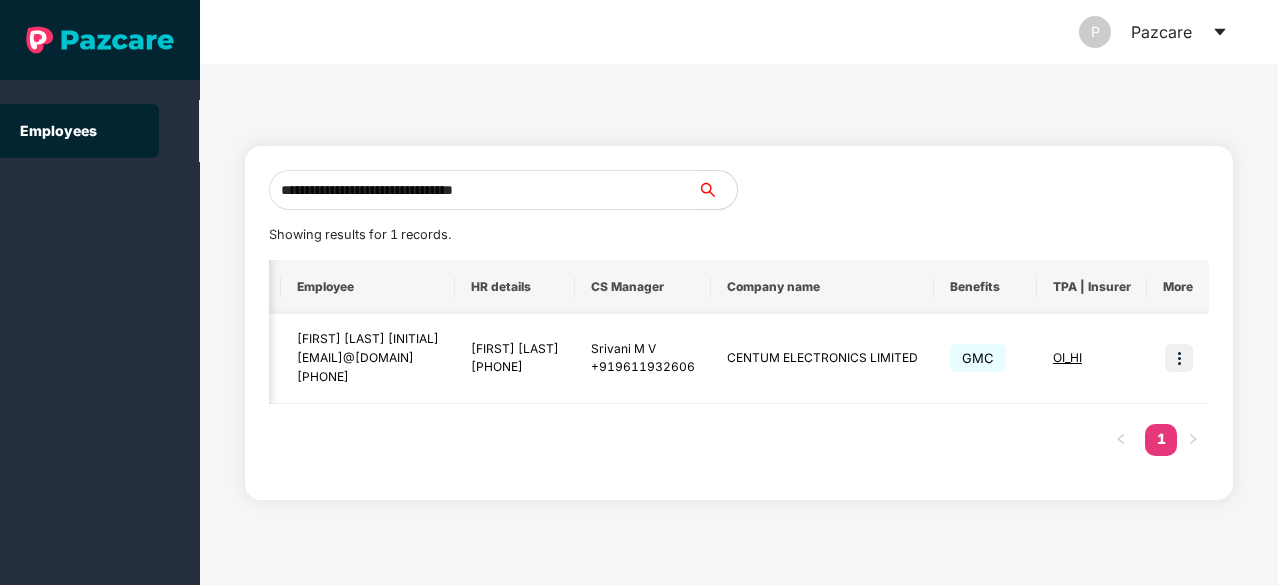 type on "**********" 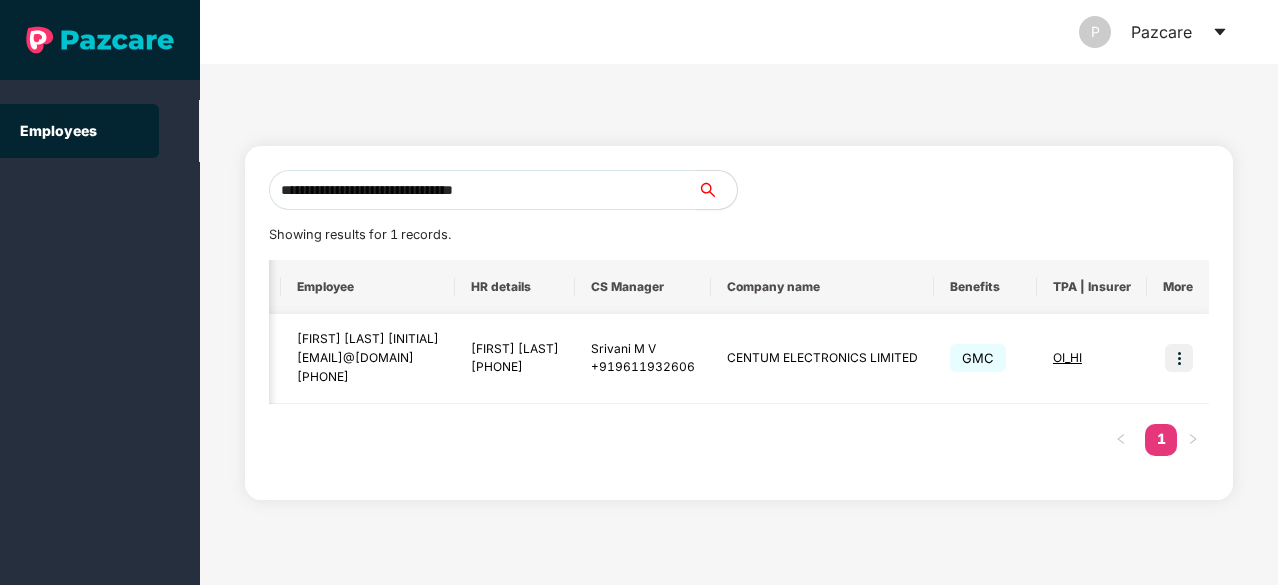 click at bounding box center [1179, 358] 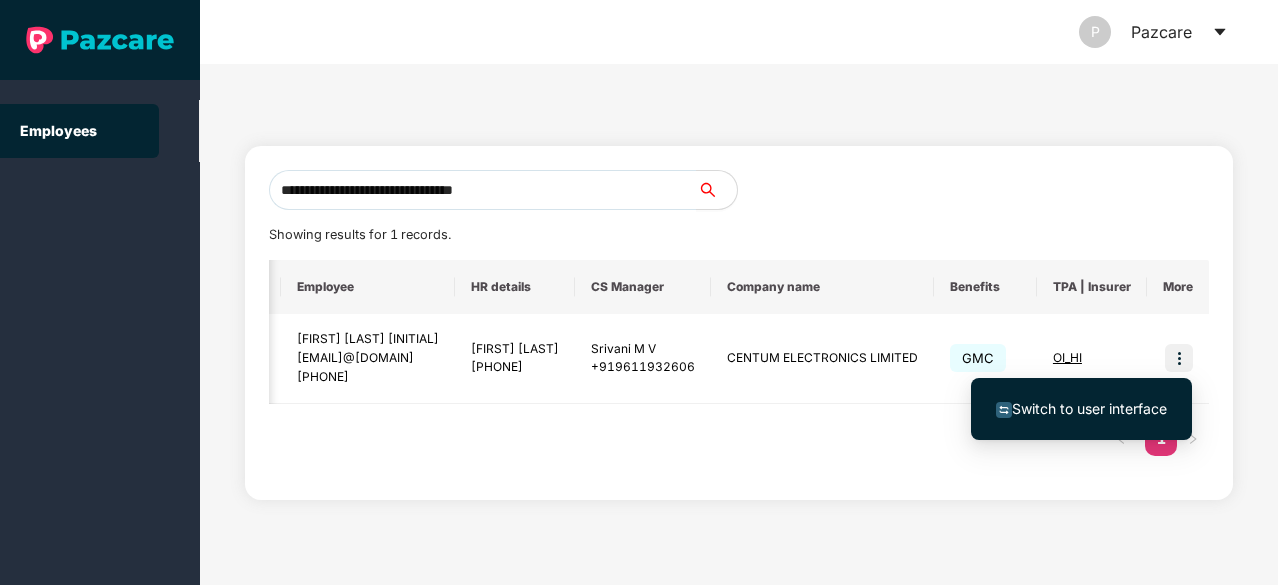 click on "Switch to user interface" at bounding box center (1089, 408) 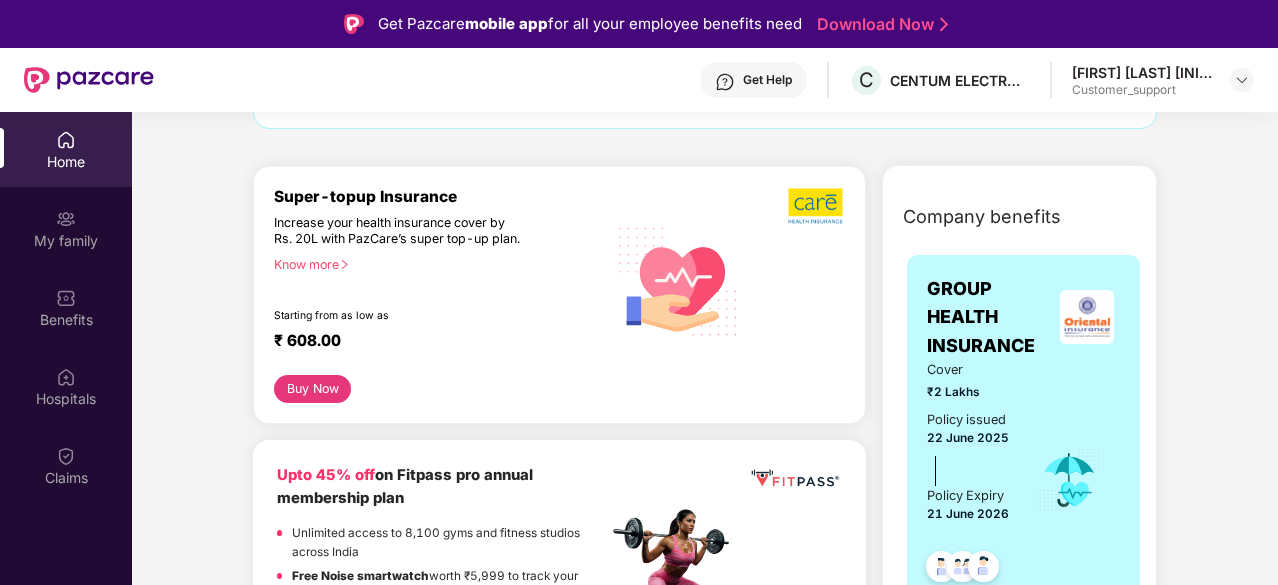 scroll, scrollTop: 199, scrollLeft: 0, axis: vertical 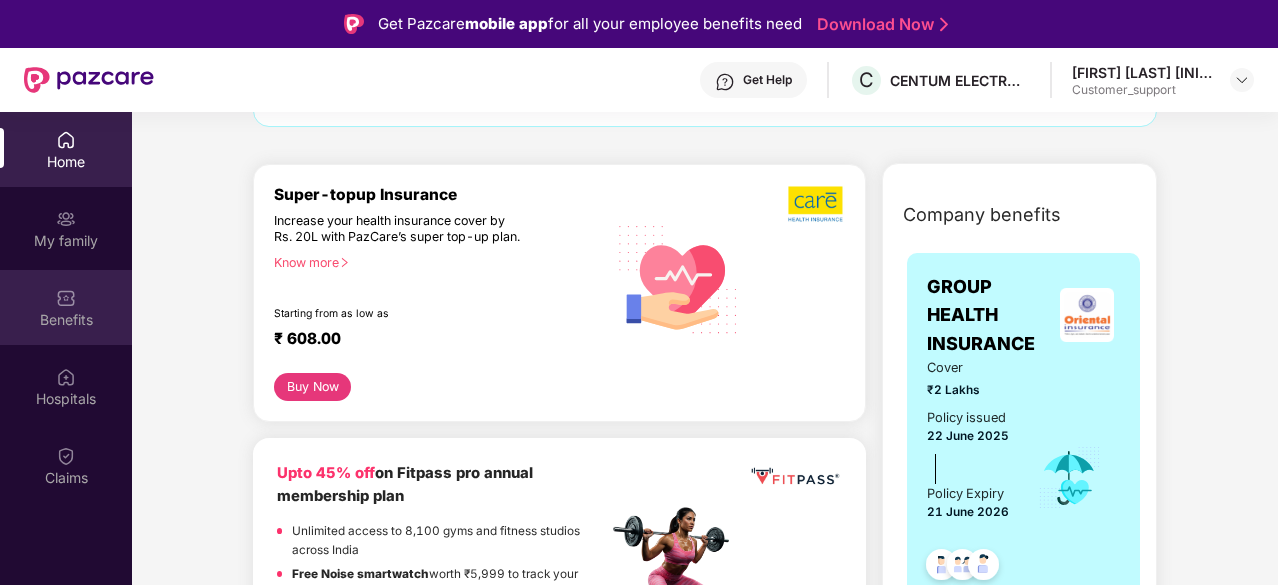 click at bounding box center (66, 298) 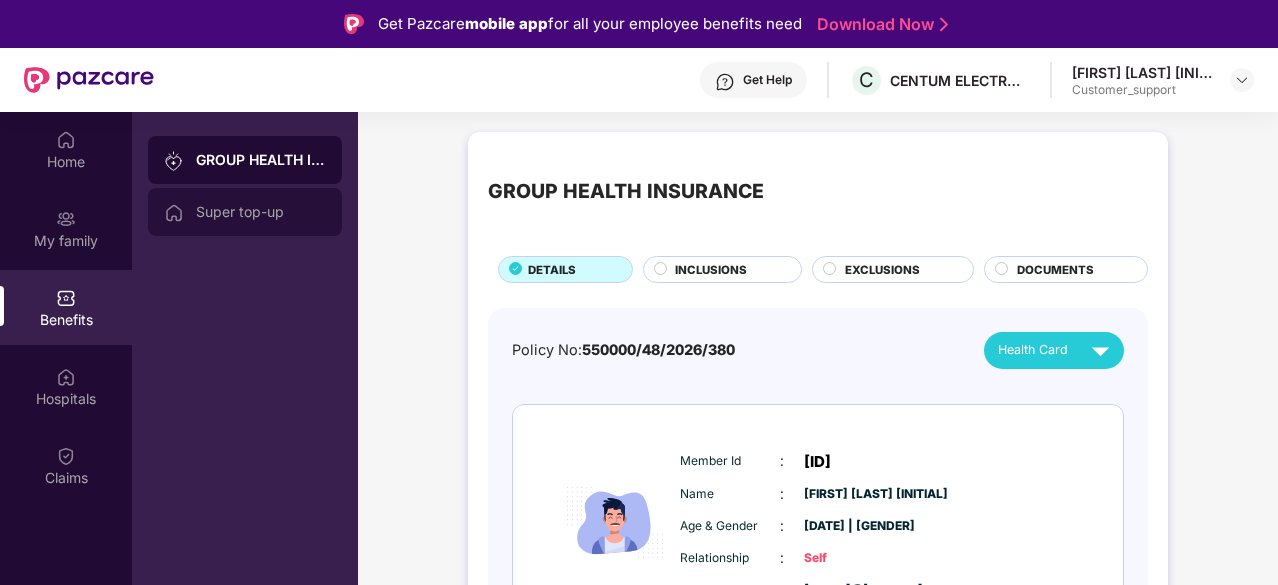 click on "Super top-up" at bounding box center [261, 212] 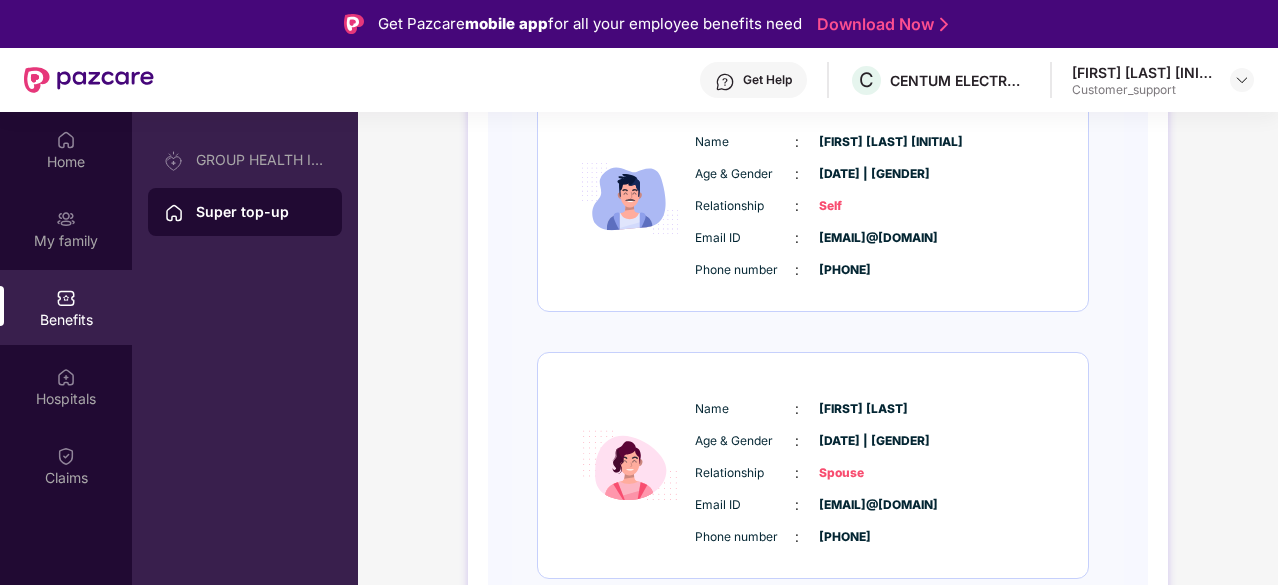 scroll, scrollTop: 664, scrollLeft: 0, axis: vertical 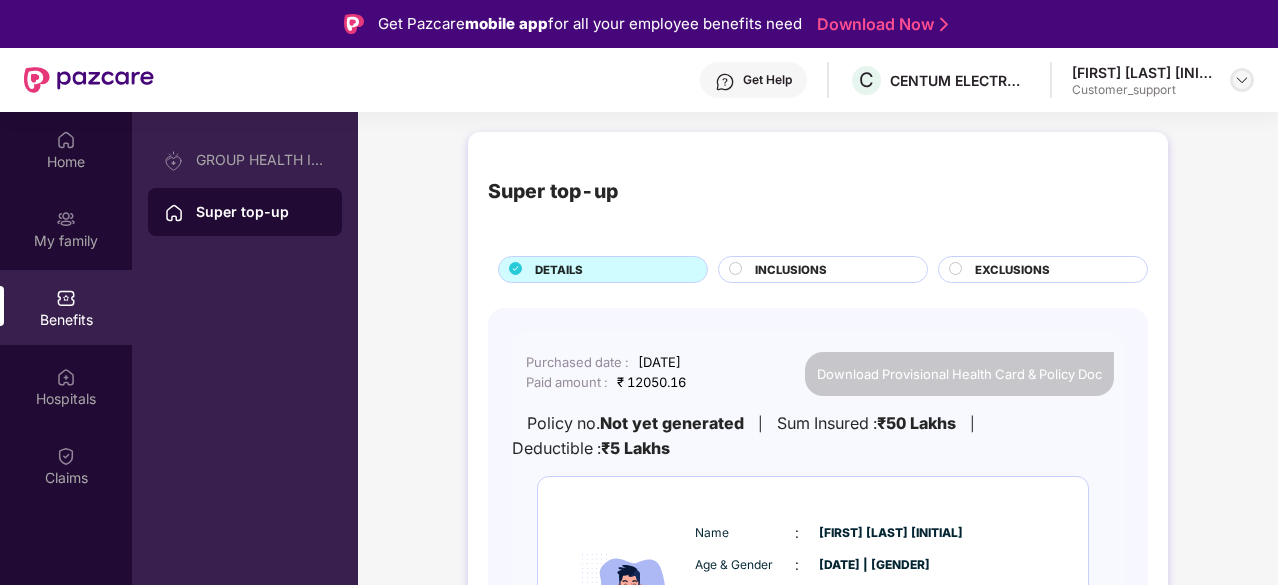 click at bounding box center (1242, 80) 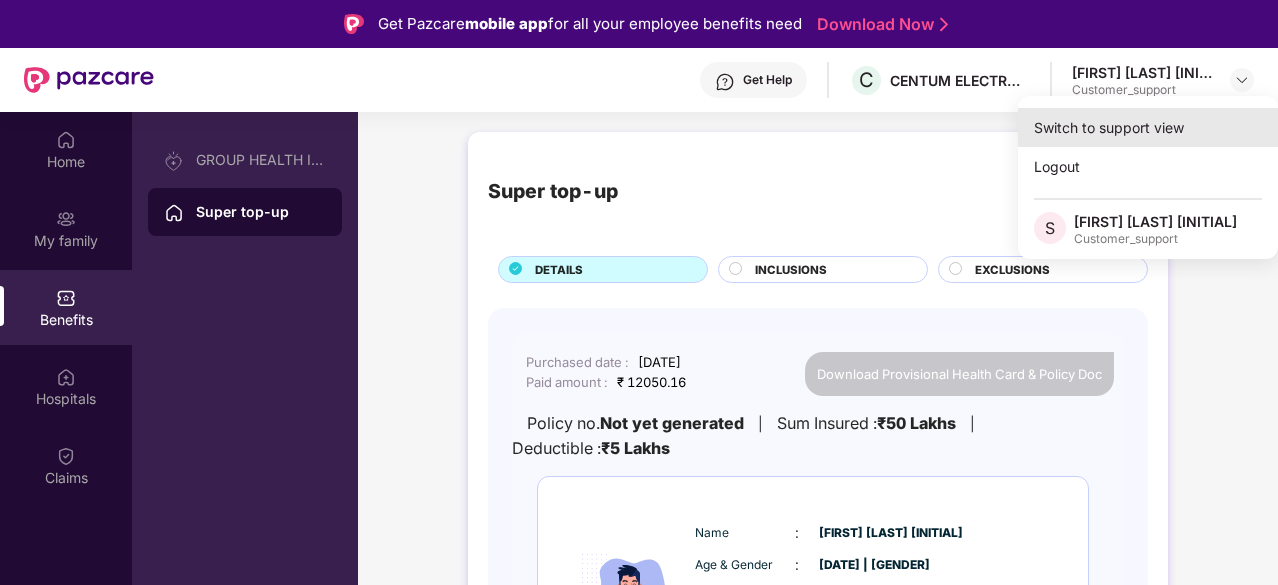click on "Switch to support view" at bounding box center [1148, 127] 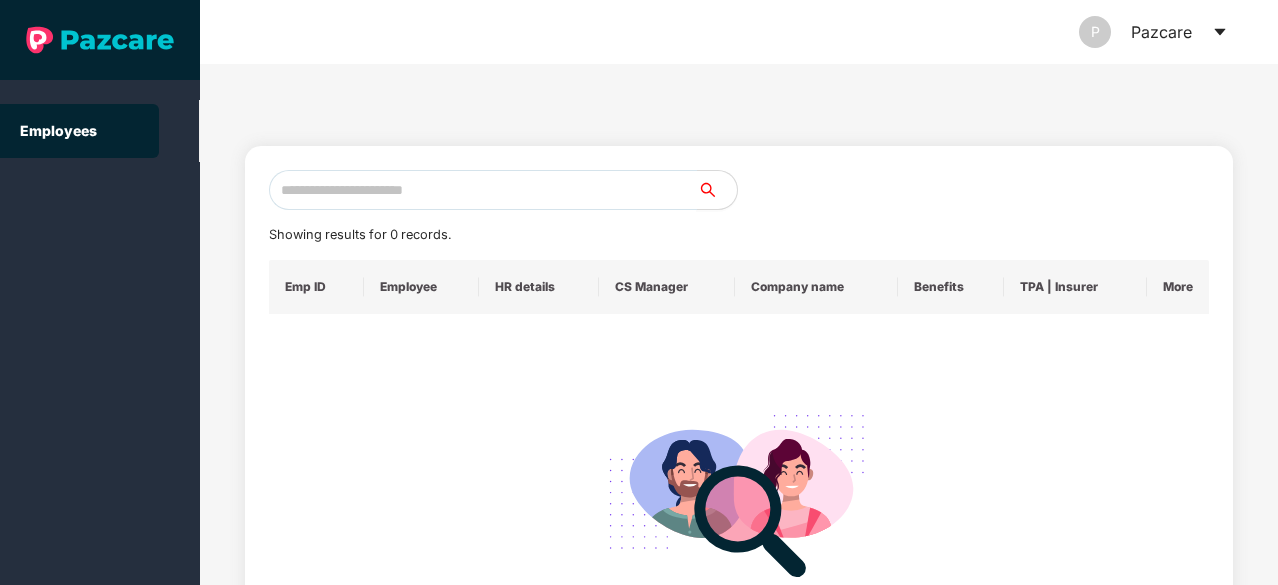 click at bounding box center [483, 190] 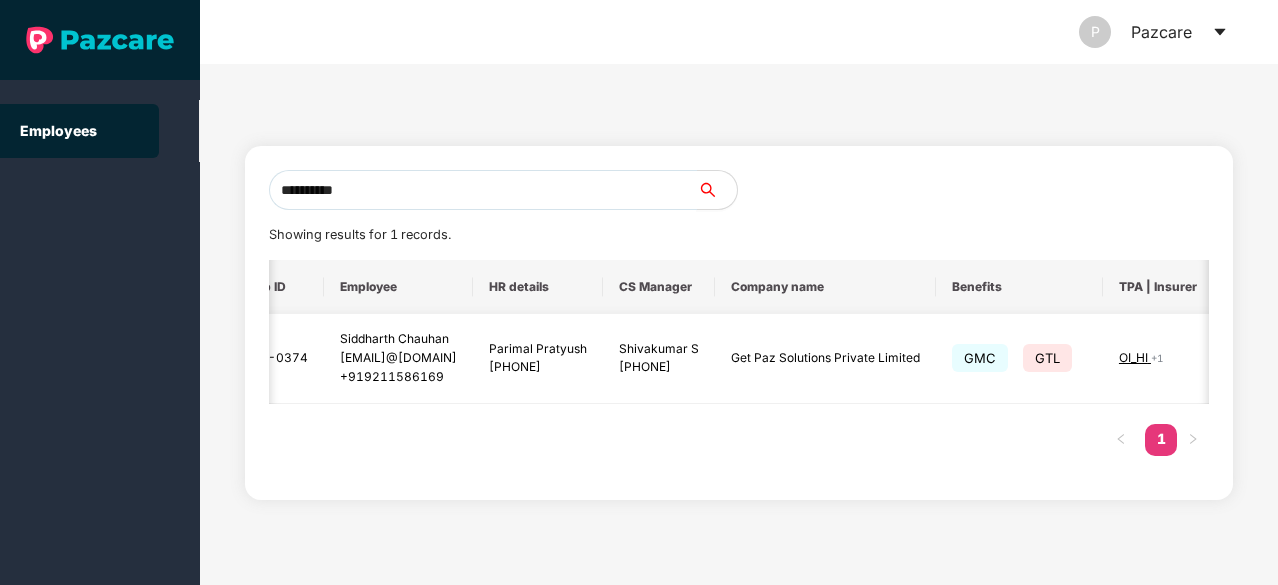 scroll, scrollTop: 0, scrollLeft: 197, axis: horizontal 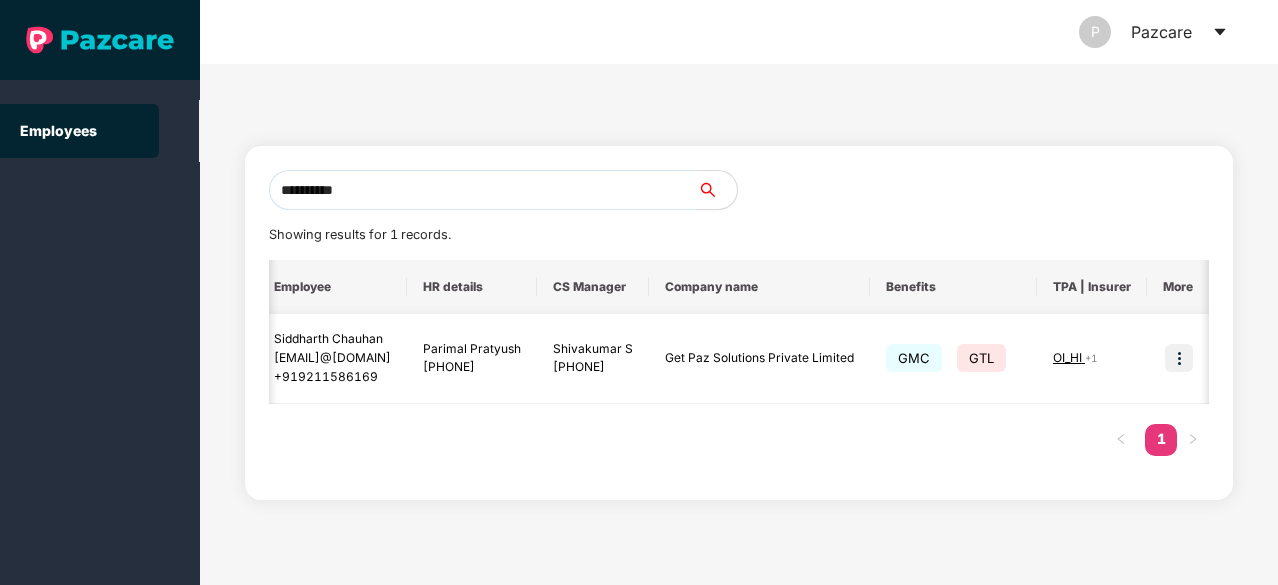 type on "**********" 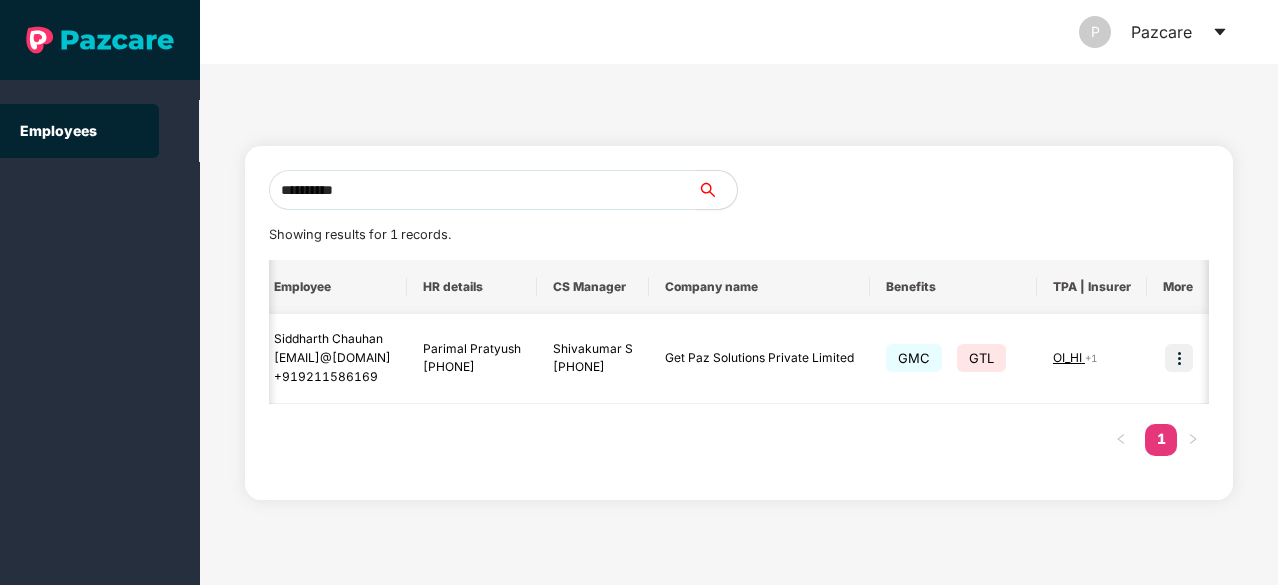 click at bounding box center [1179, 358] 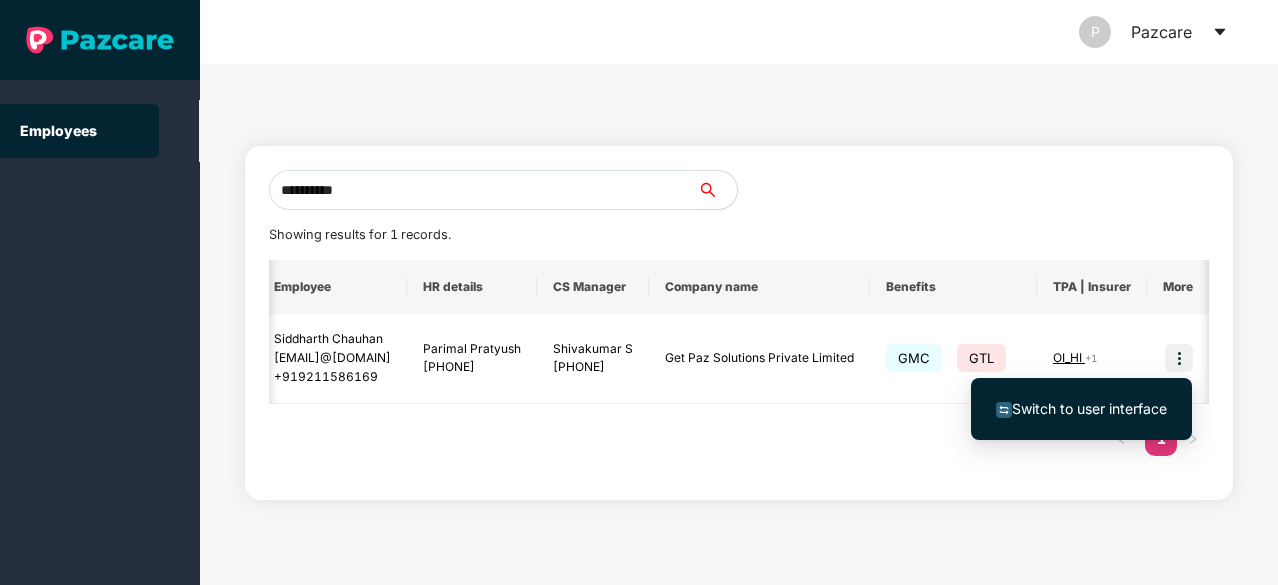 click on "Switch to user interface" at bounding box center (1081, 409) 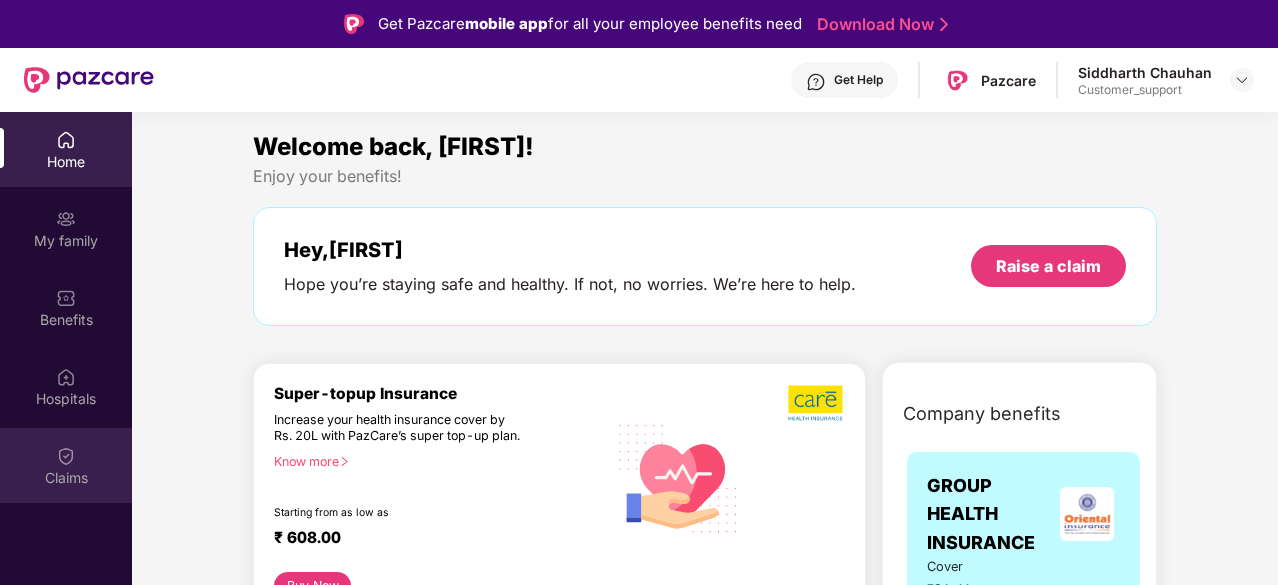 click at bounding box center (66, 456) 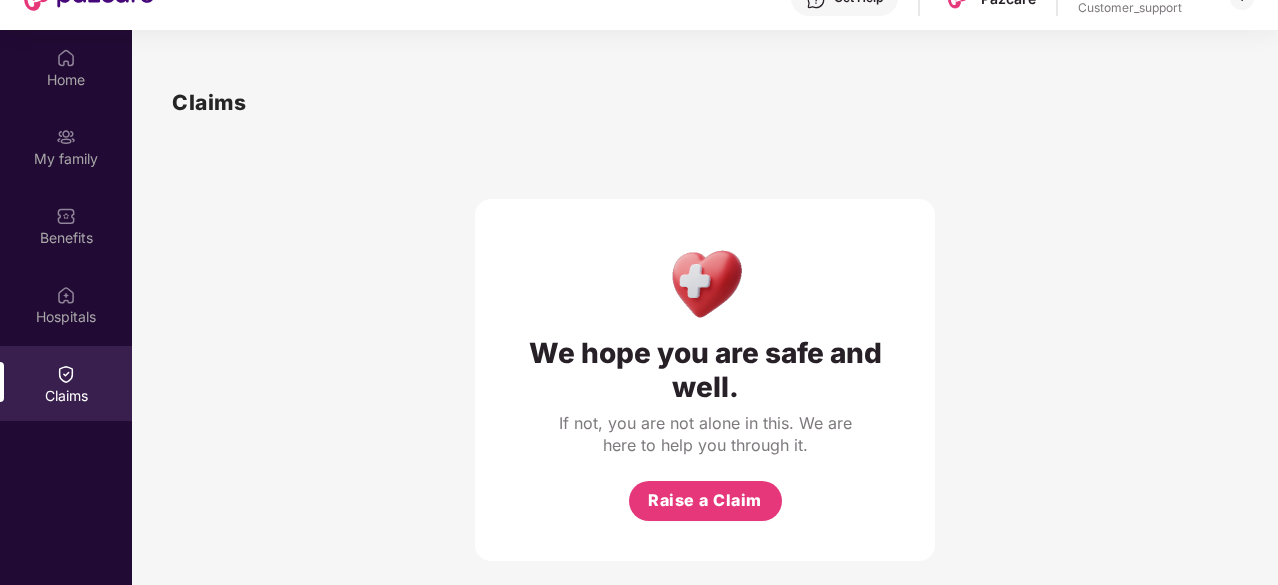 scroll, scrollTop: 0, scrollLeft: 0, axis: both 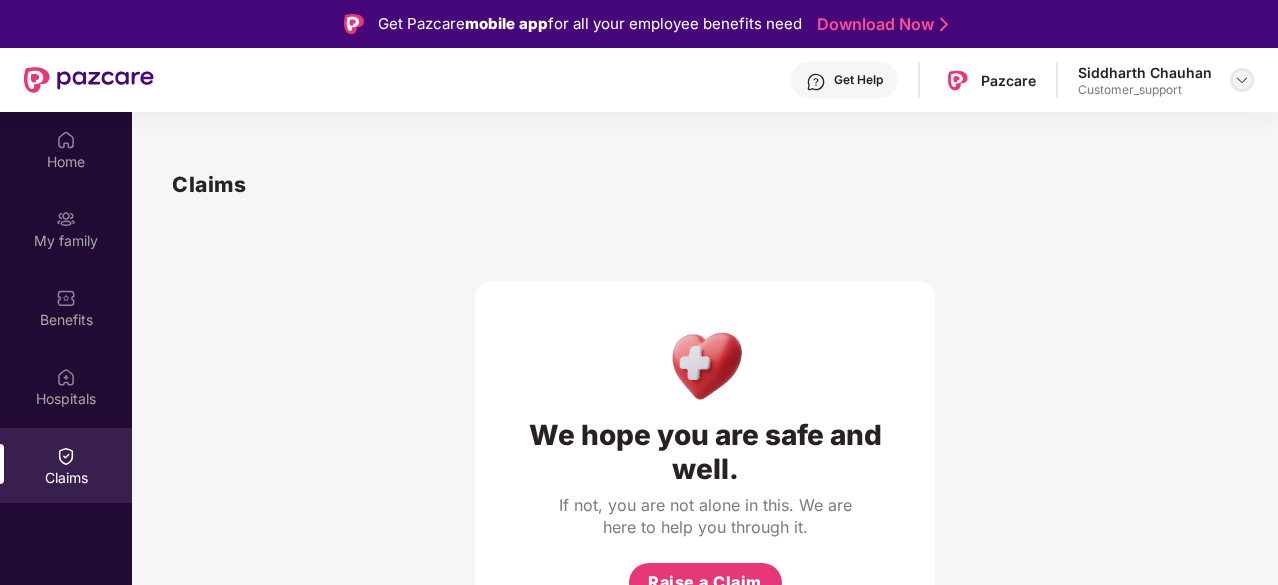 click at bounding box center [1242, 80] 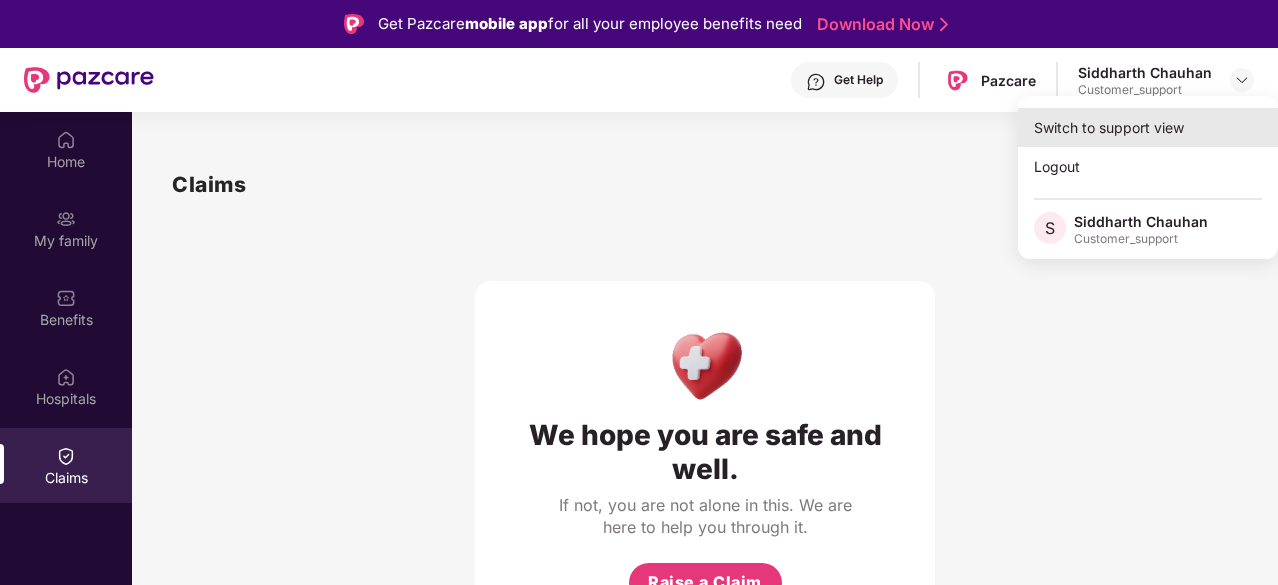 click on "Switch to support view" at bounding box center [1148, 127] 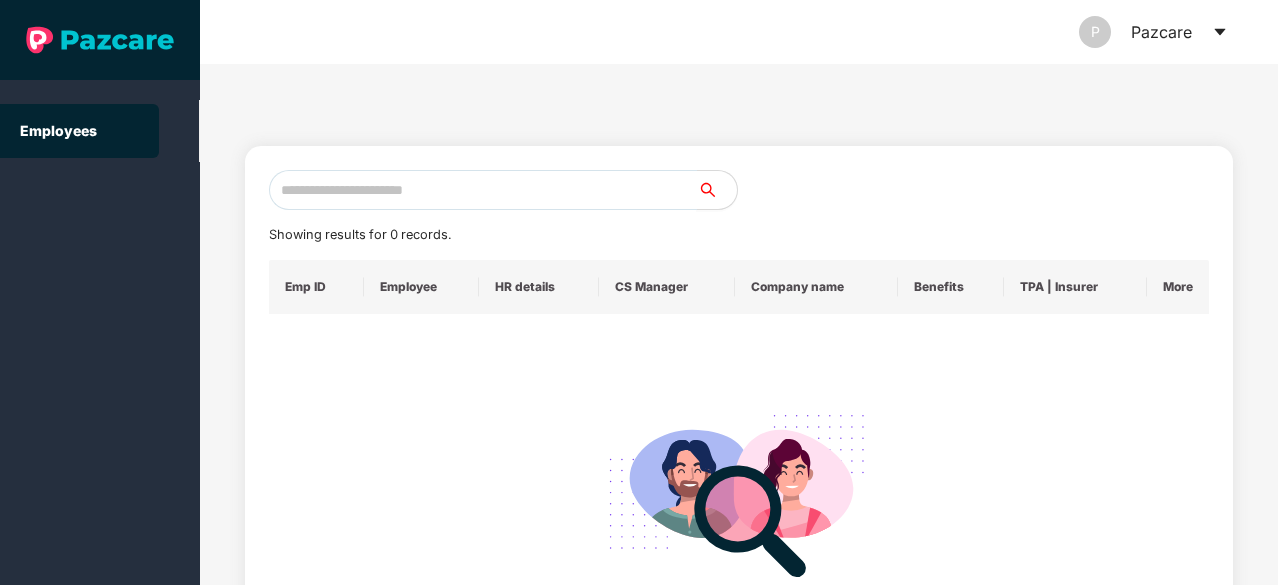 click at bounding box center [483, 190] 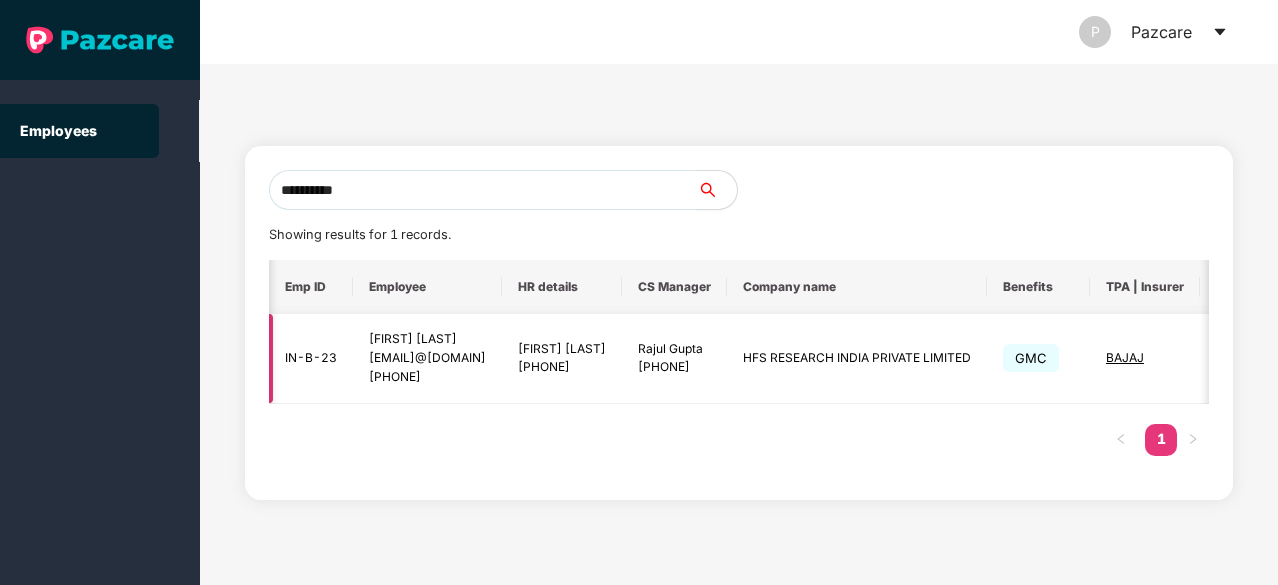 scroll, scrollTop: 0, scrollLeft: 142, axis: horizontal 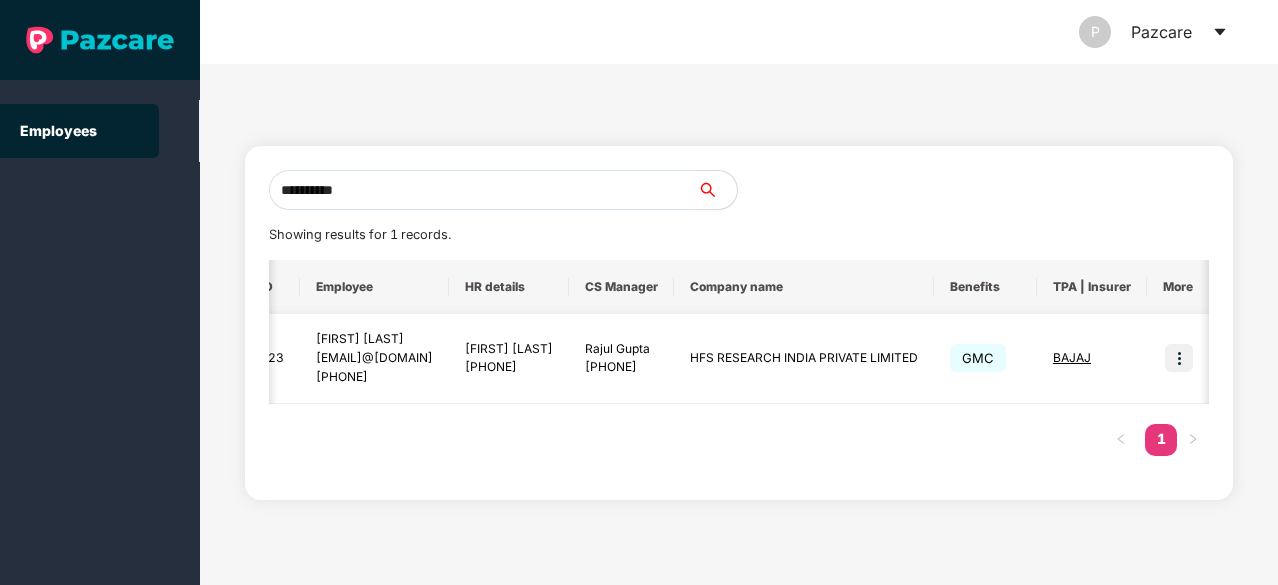 type on "**********" 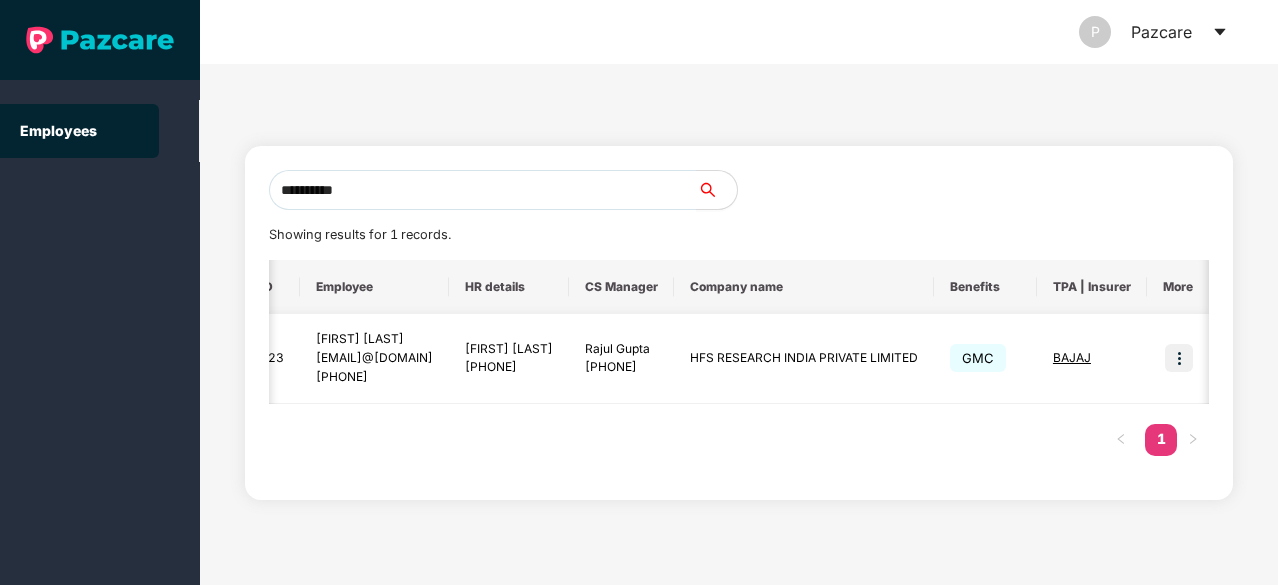 click at bounding box center (1179, 358) 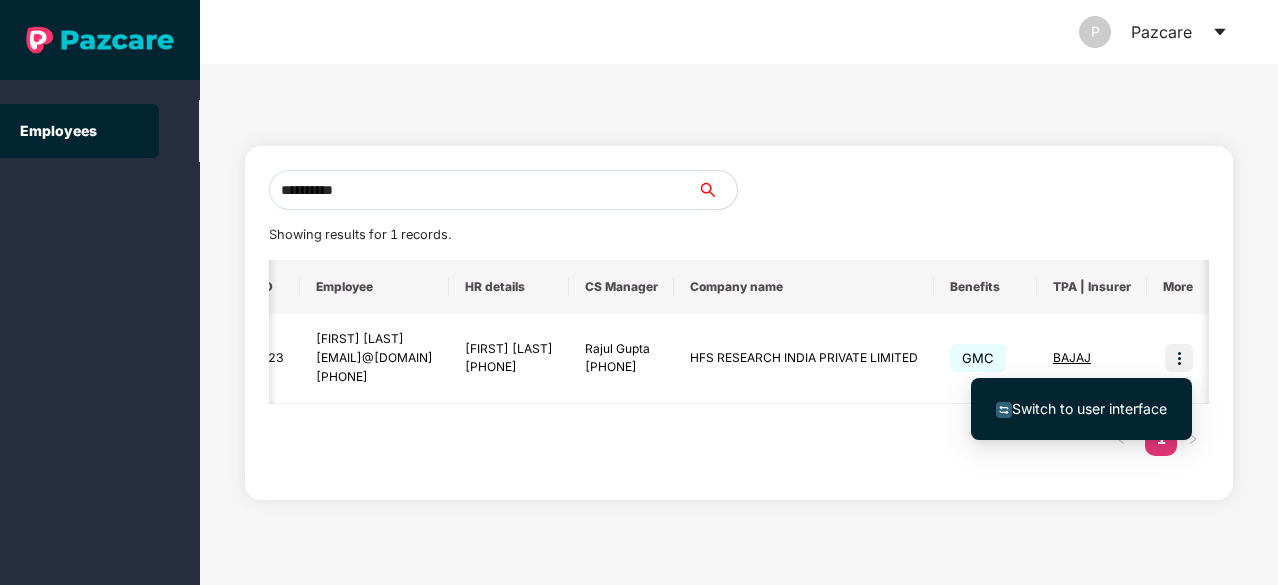 click on "Switch to user interface" at bounding box center [1089, 408] 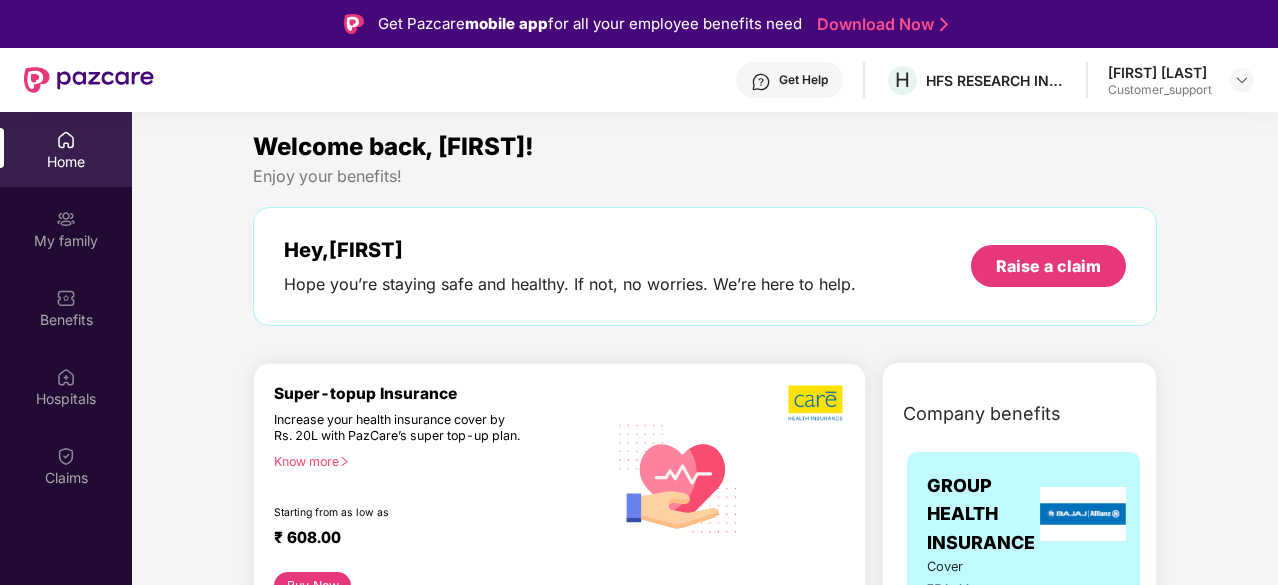 click on "Claims" at bounding box center (66, 478) 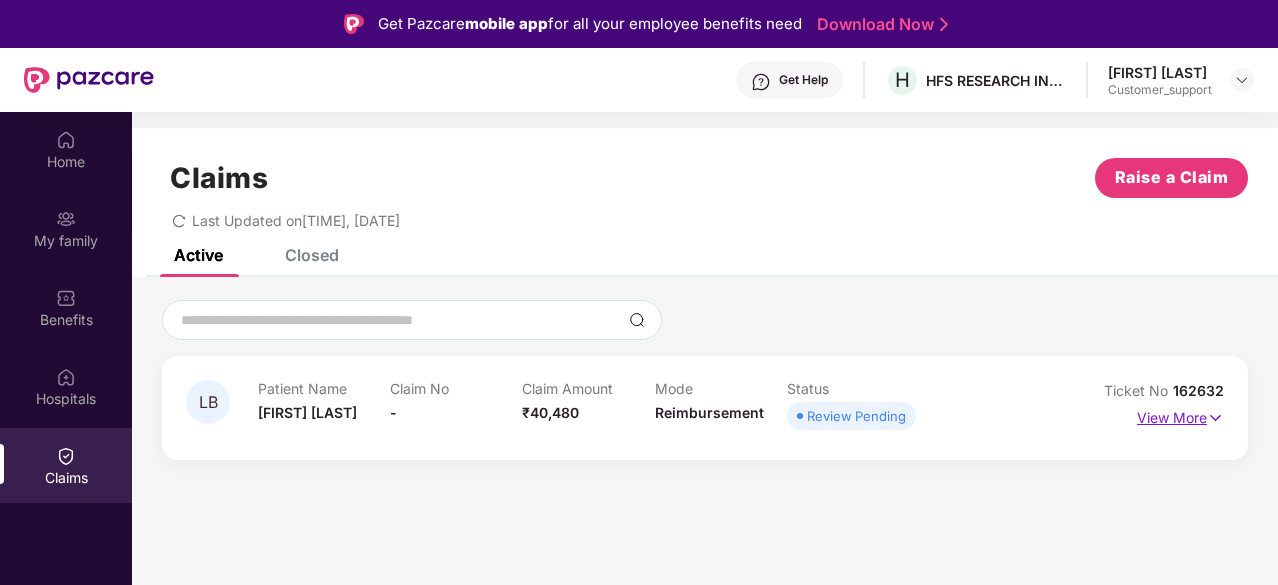 click on "View More" at bounding box center [1180, 415] 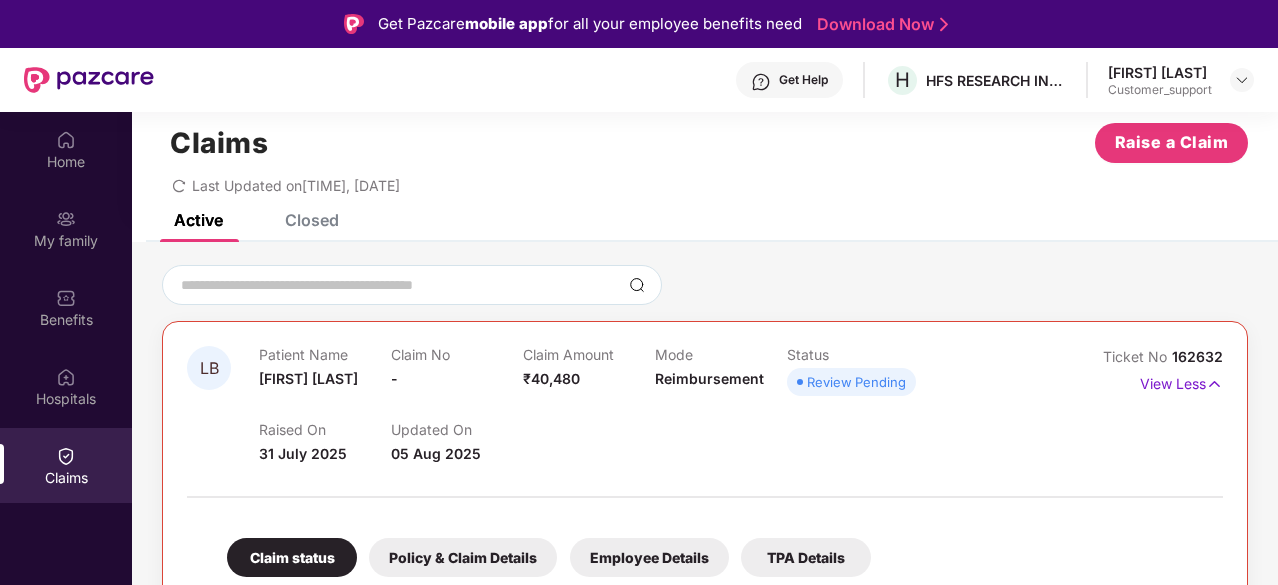 scroll, scrollTop: 36, scrollLeft: 0, axis: vertical 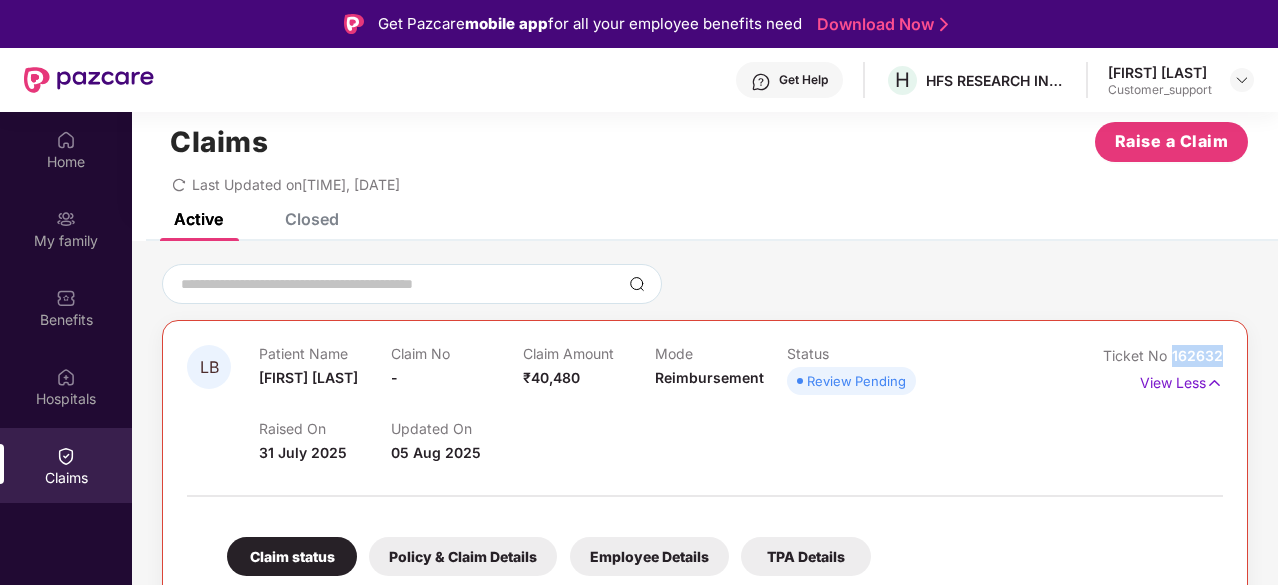 drag, startPoint x: 1224, startPoint y: 355, endPoint x: 1172, endPoint y: 358, distance: 52.086468 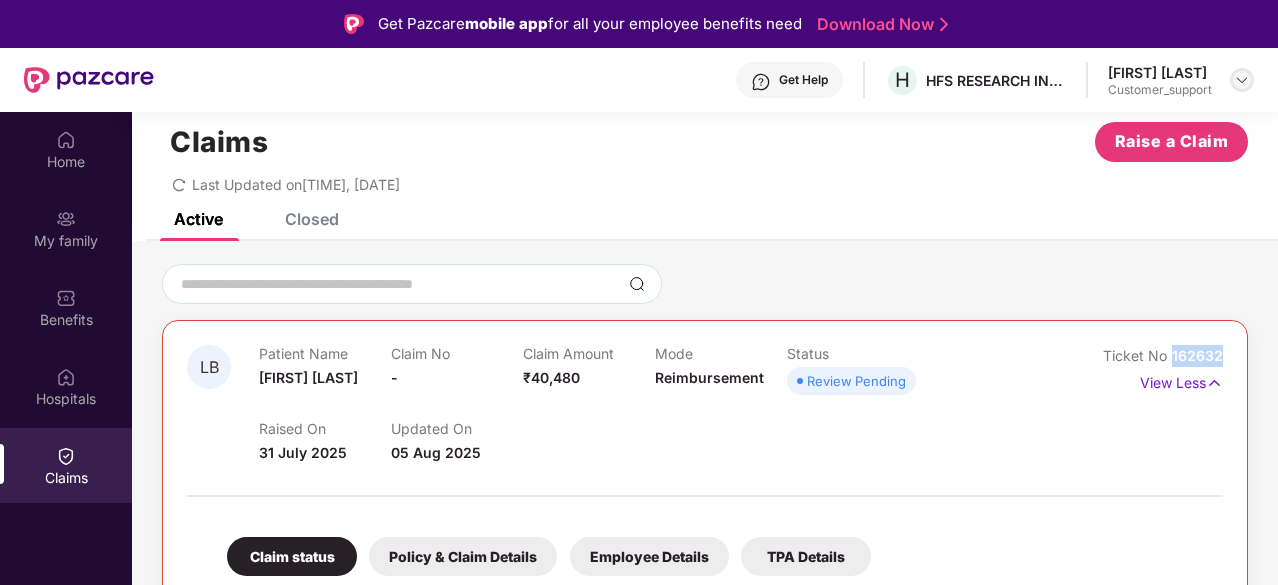 click at bounding box center [1242, 80] 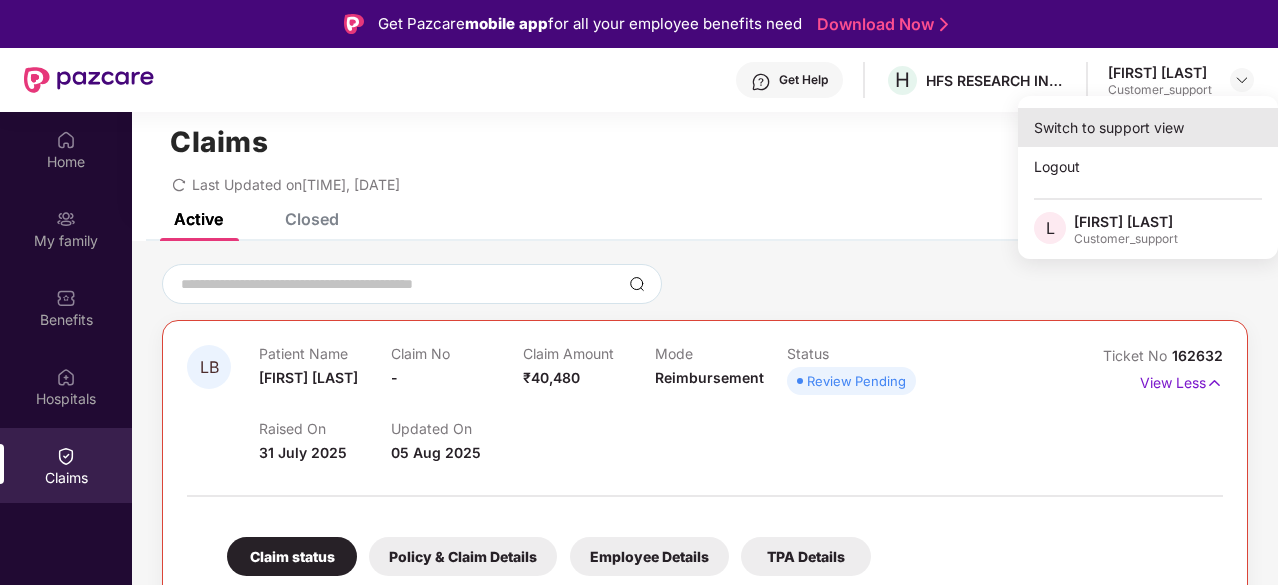 click on "Switch to support view" at bounding box center [1148, 127] 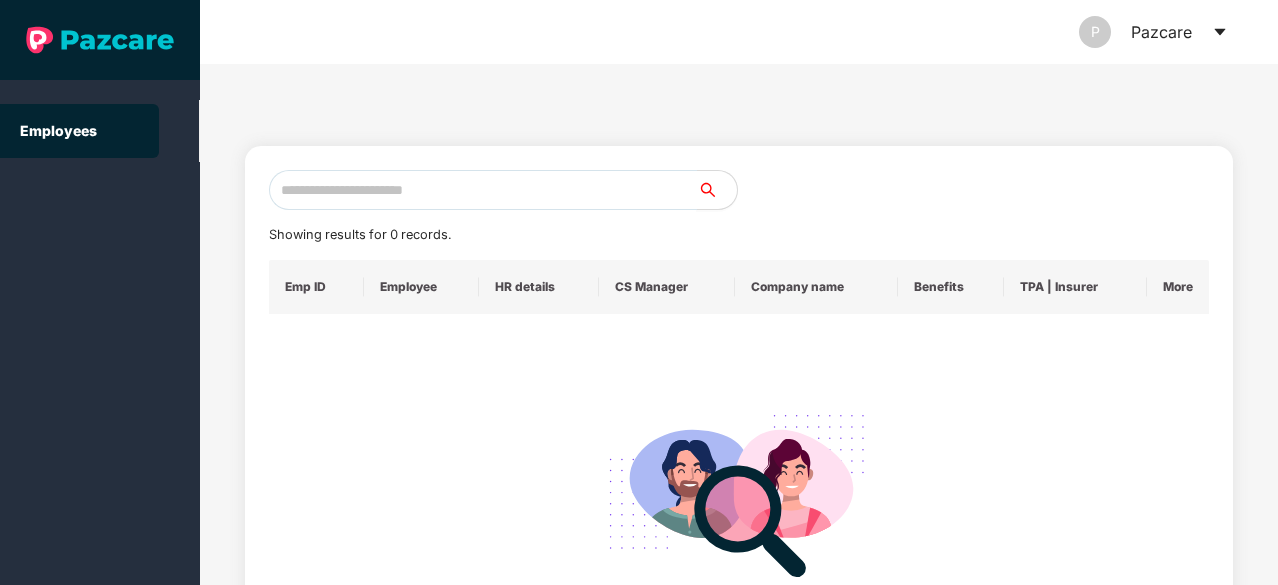 click at bounding box center [483, 190] 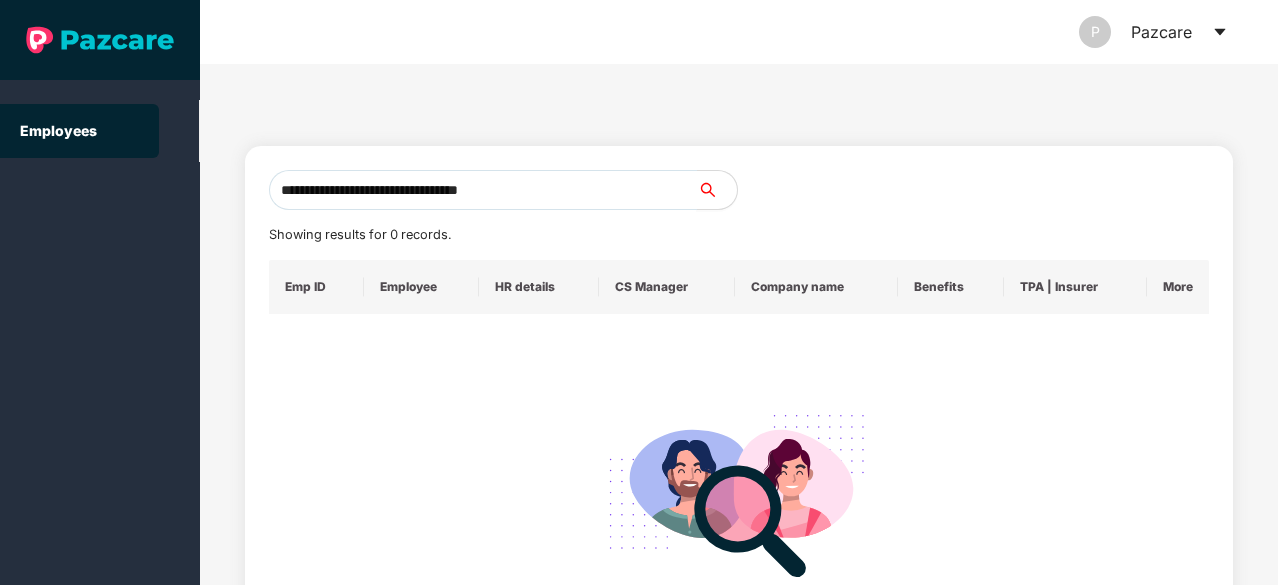 drag, startPoint x: 614, startPoint y: 177, endPoint x: 230, endPoint y: 243, distance: 389.63058 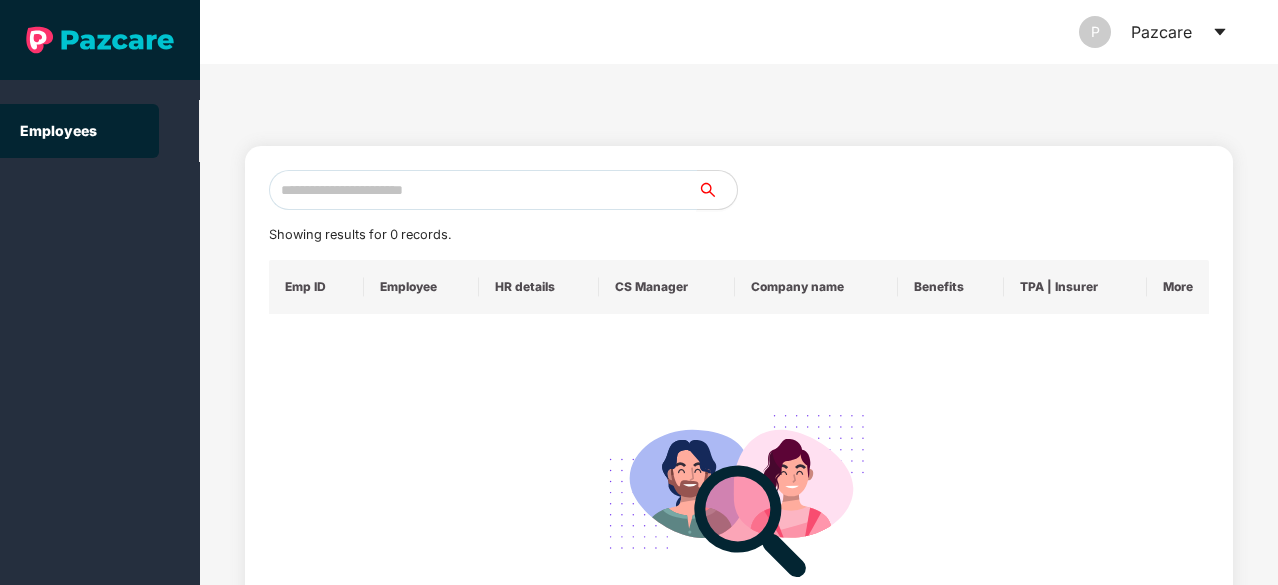 click at bounding box center (483, 190) 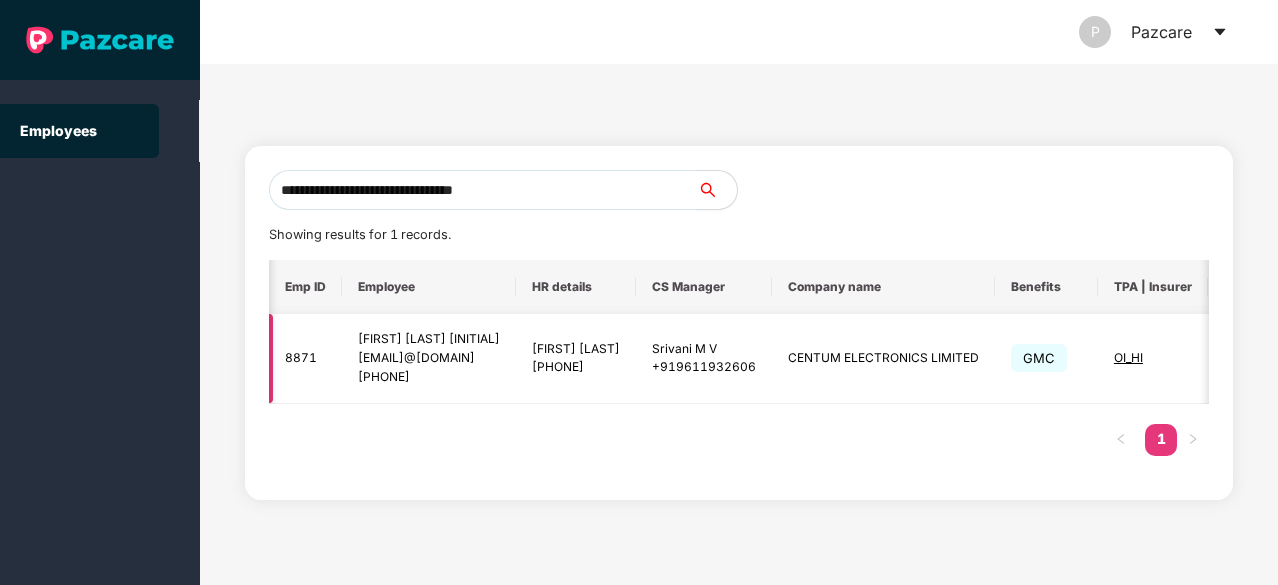 scroll, scrollTop: 0, scrollLeft: 146, axis: horizontal 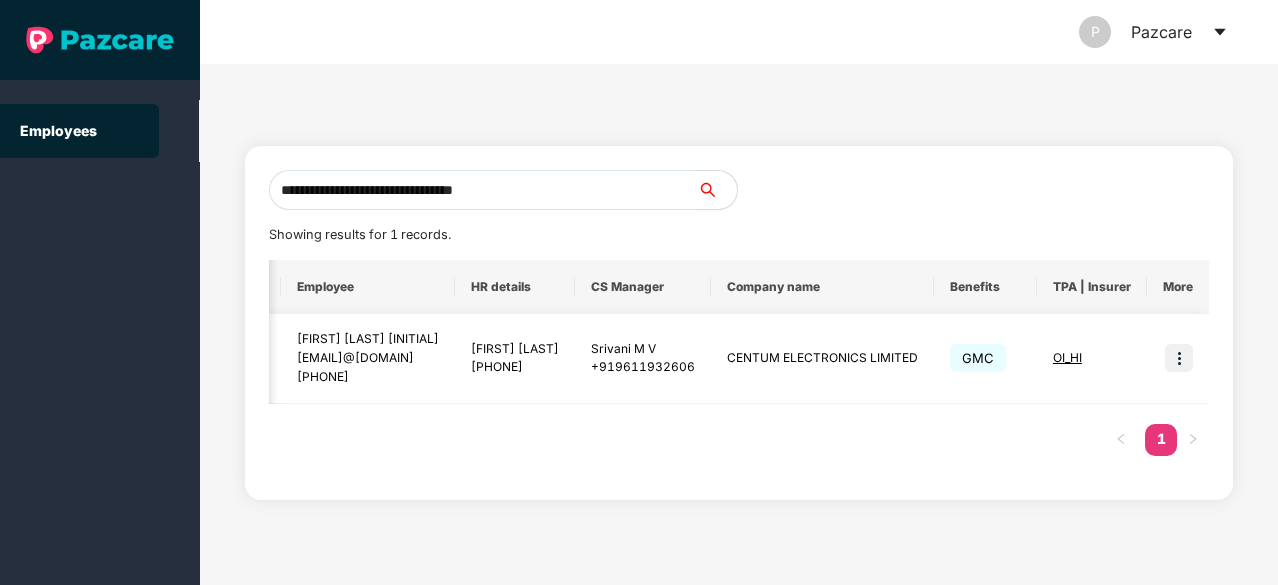 type on "**********" 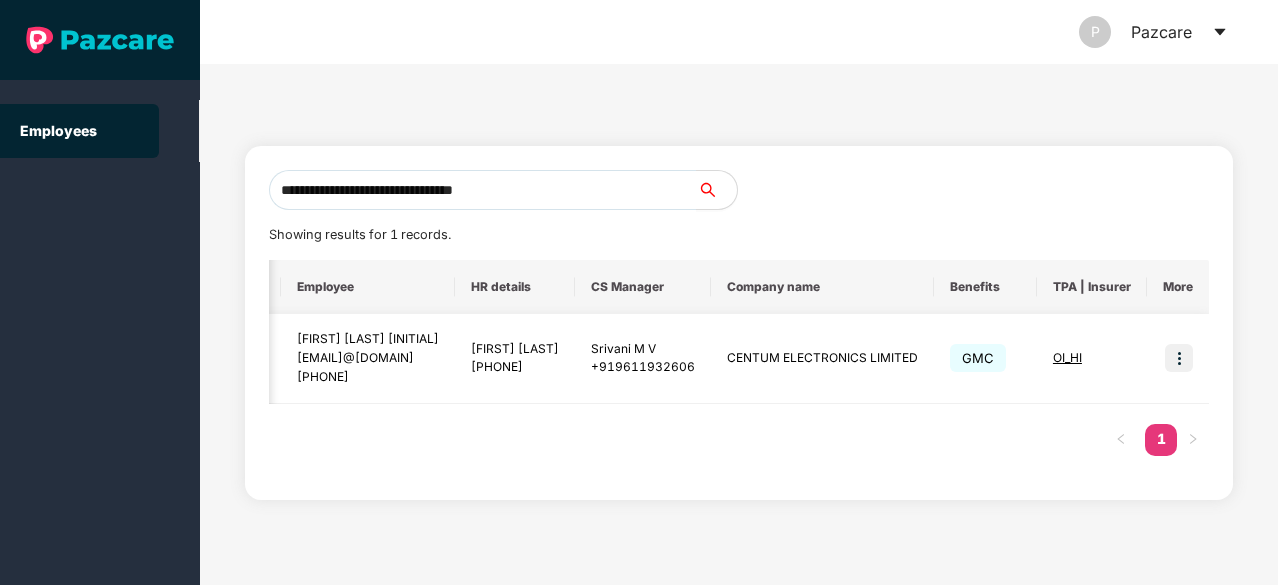 click at bounding box center [1179, 358] 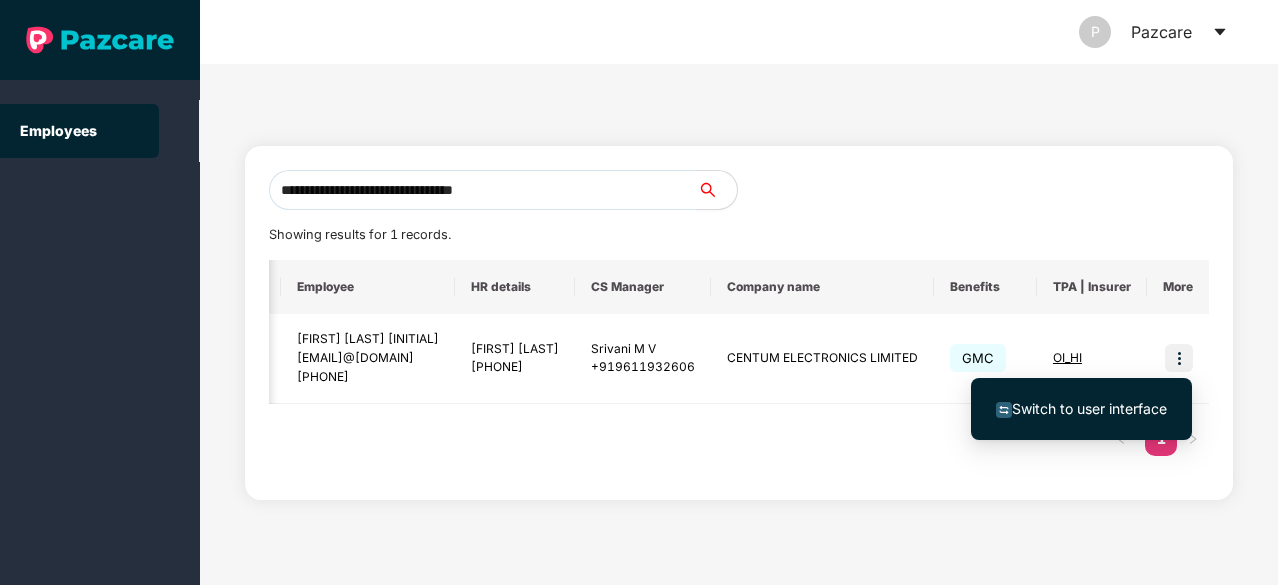 click on "Switch to user interface" at bounding box center (1089, 408) 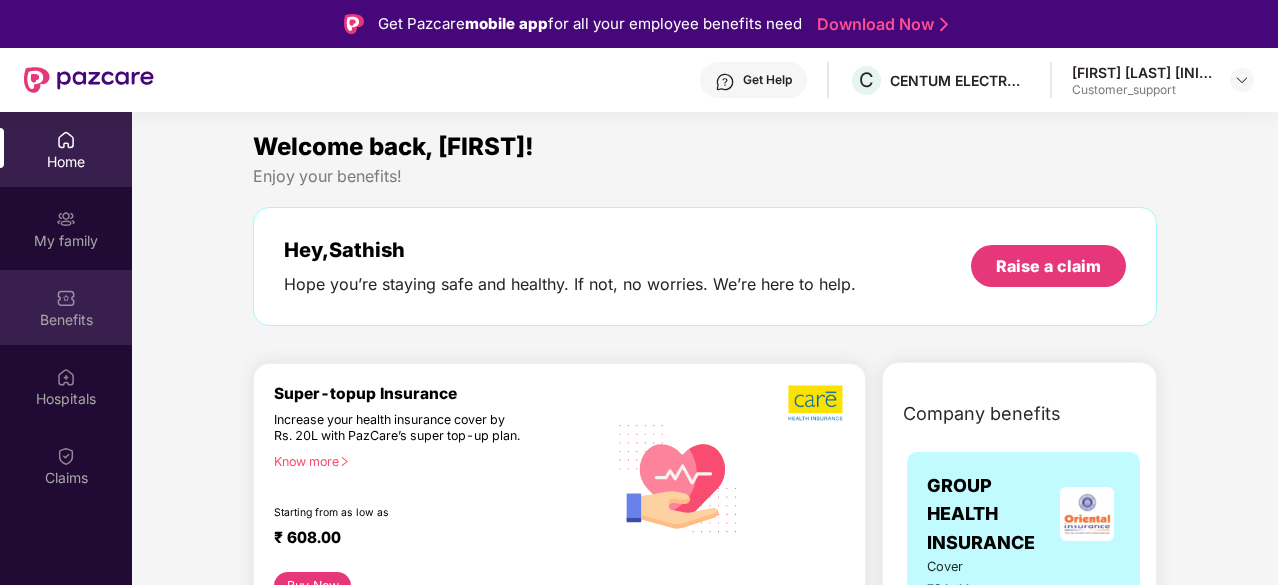 click on "Benefits" at bounding box center (66, 320) 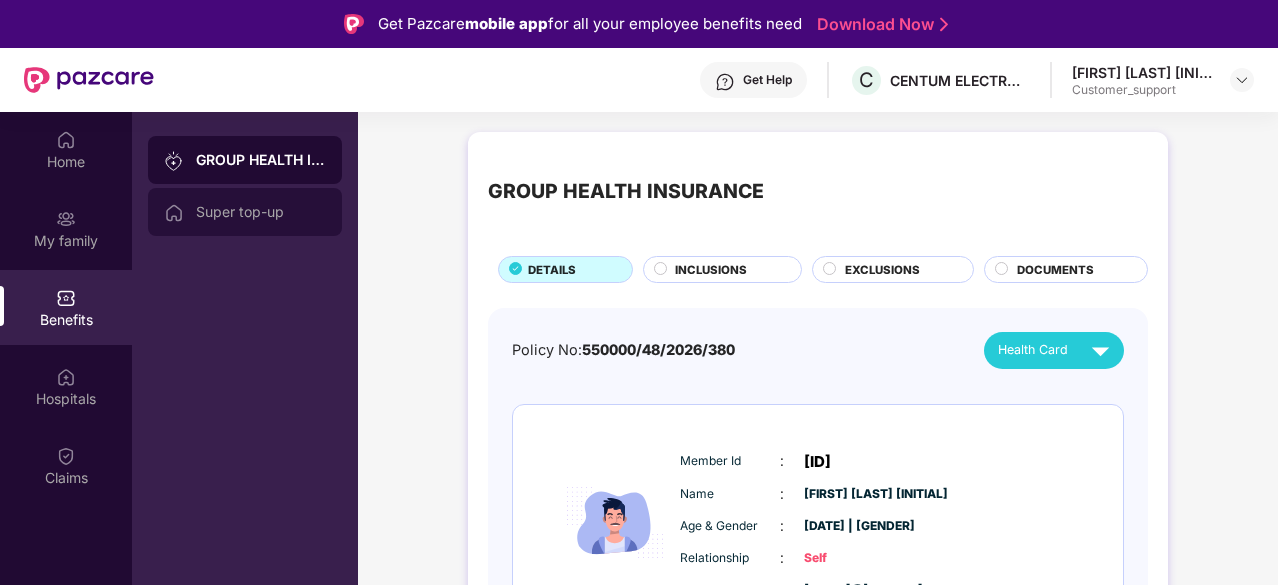 click on "Super top-up" at bounding box center (245, 212) 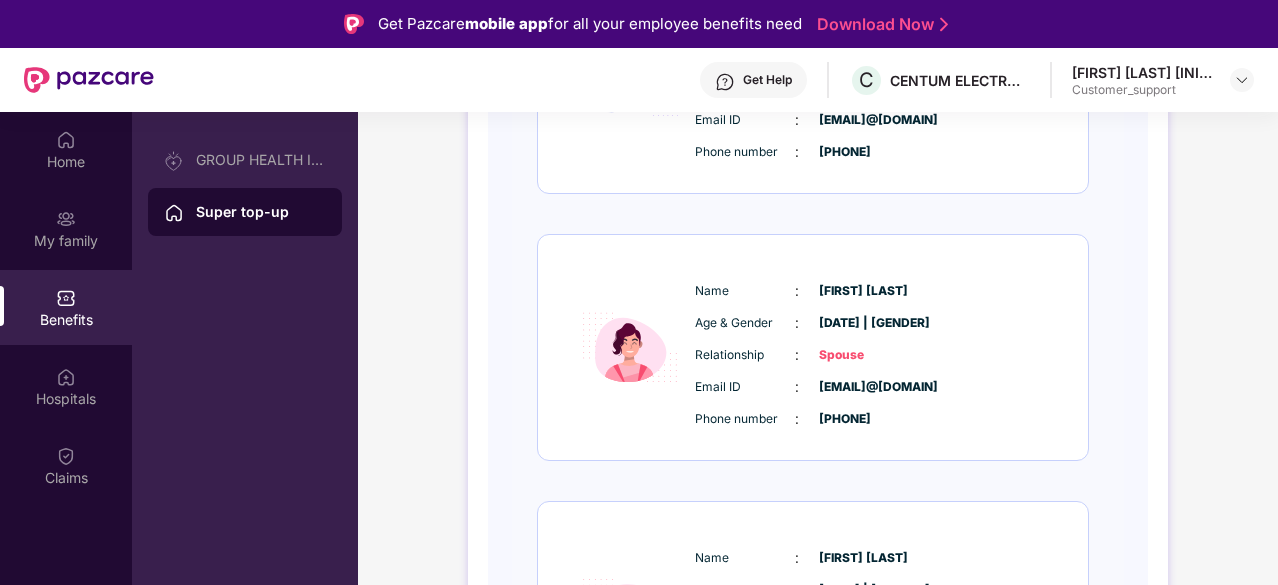 scroll, scrollTop: 664, scrollLeft: 0, axis: vertical 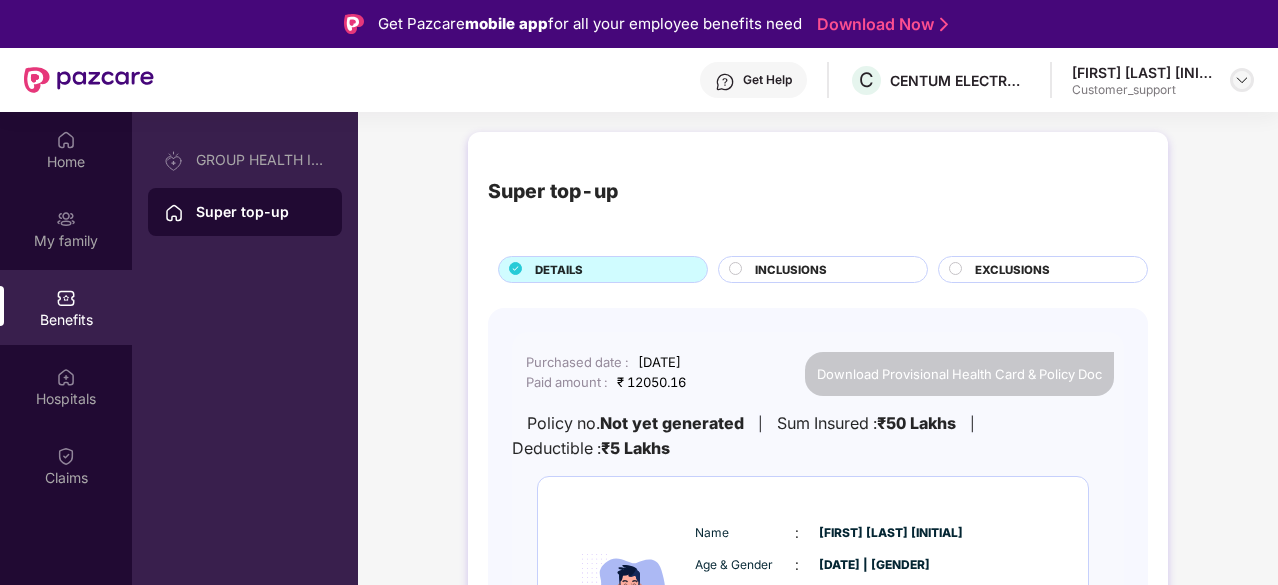 click at bounding box center (1242, 80) 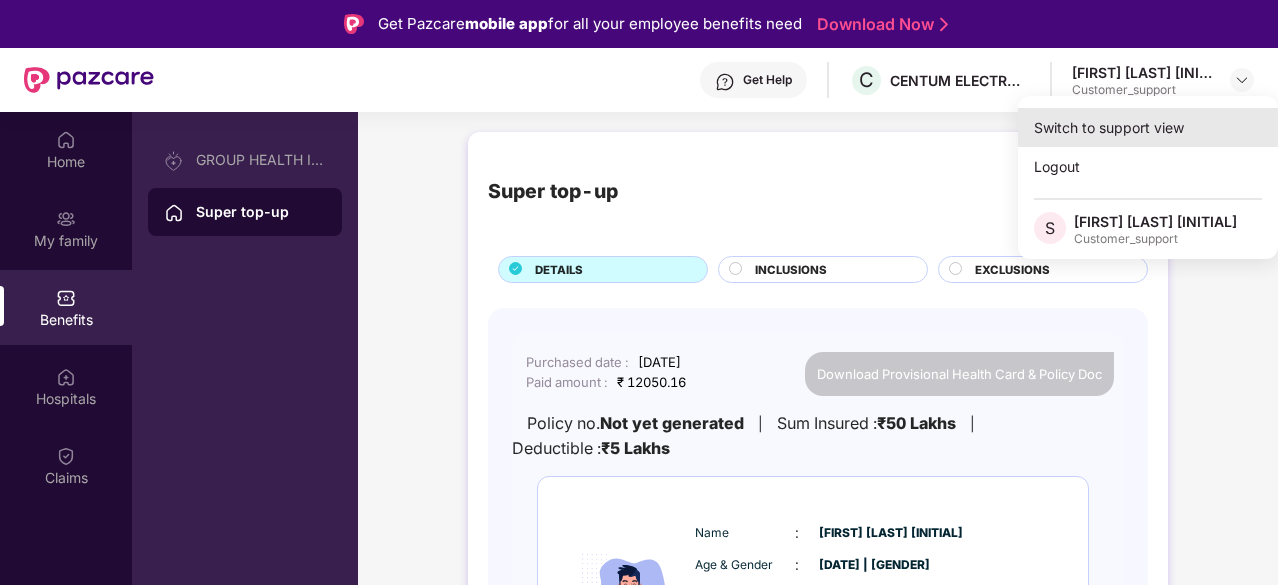 click on "Switch to support view" at bounding box center [1148, 127] 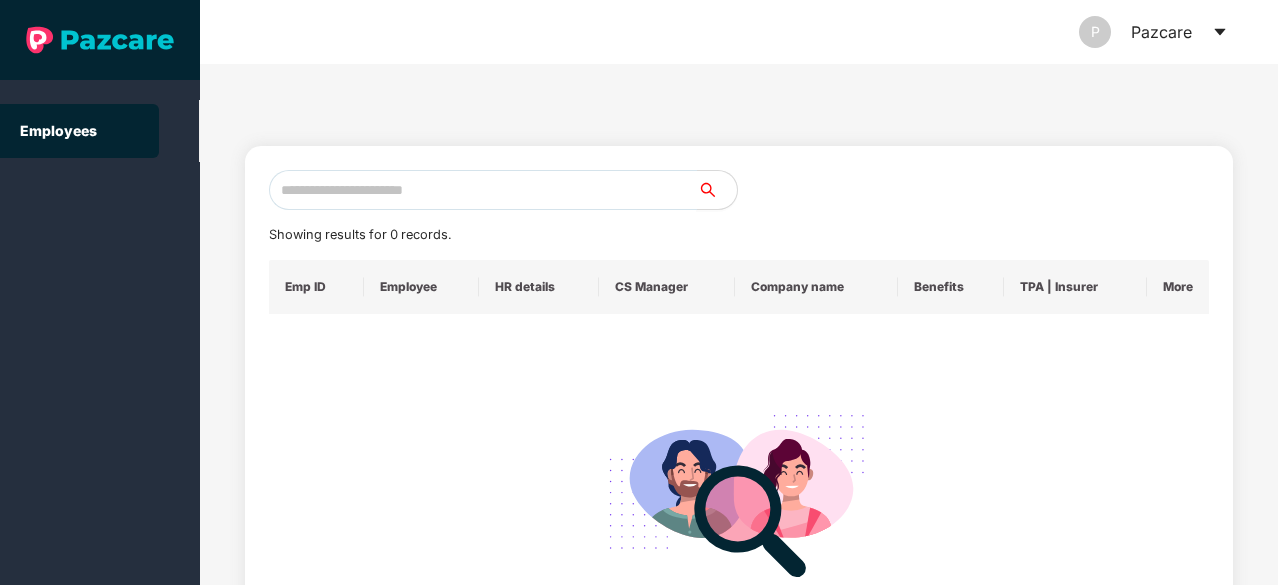click at bounding box center (483, 190) 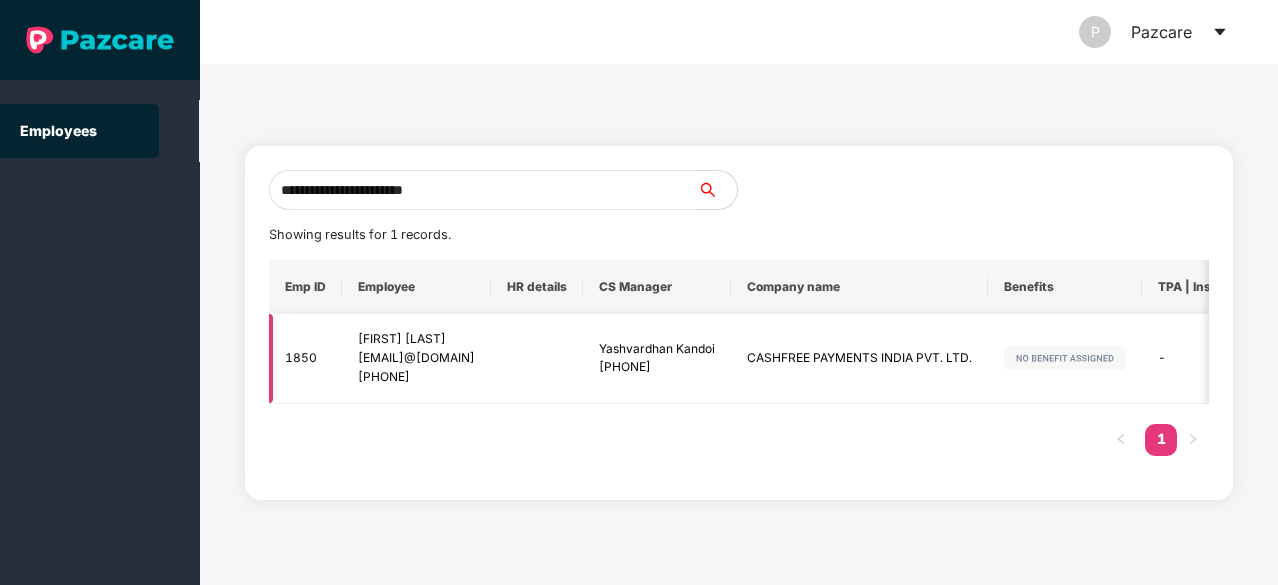 scroll, scrollTop: 0, scrollLeft: 145, axis: horizontal 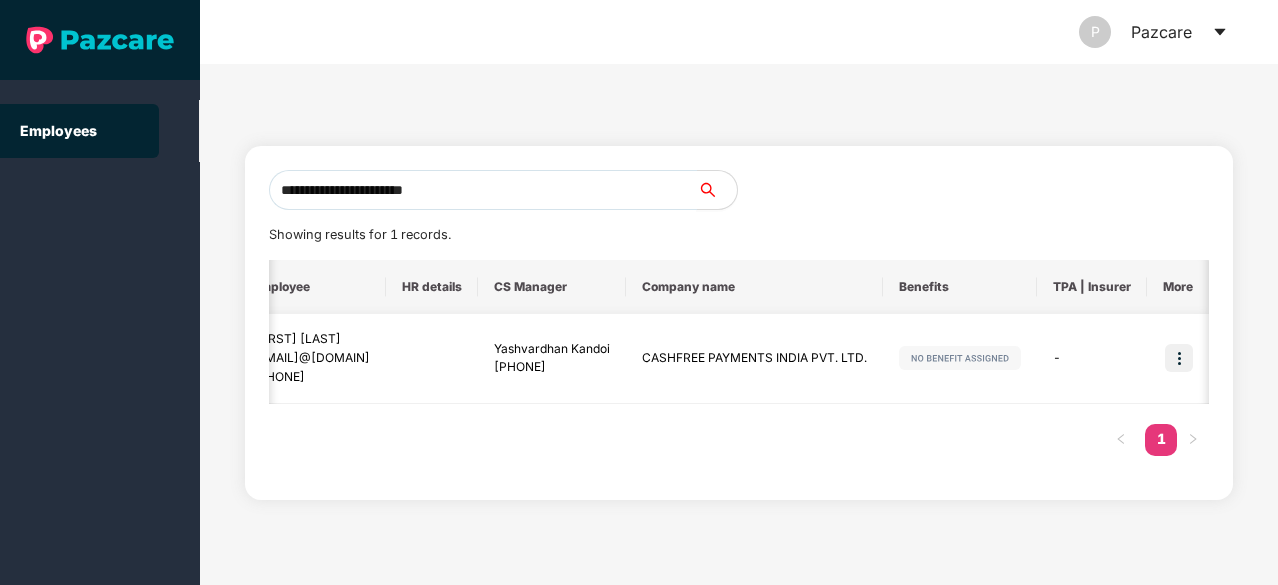 type on "**********" 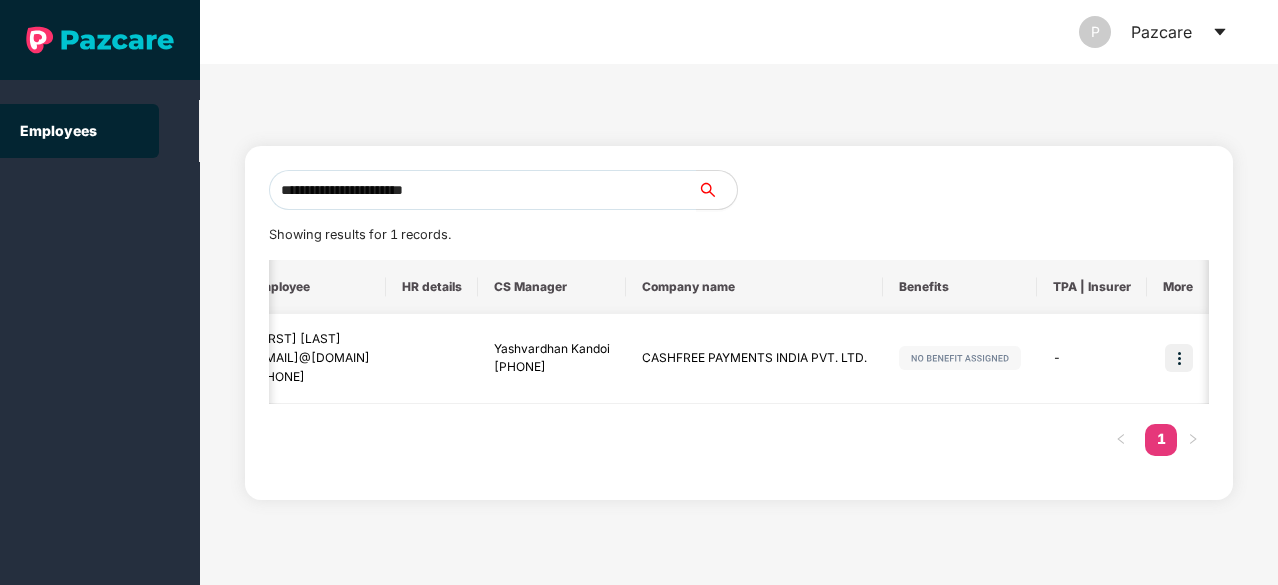 click at bounding box center (1179, 358) 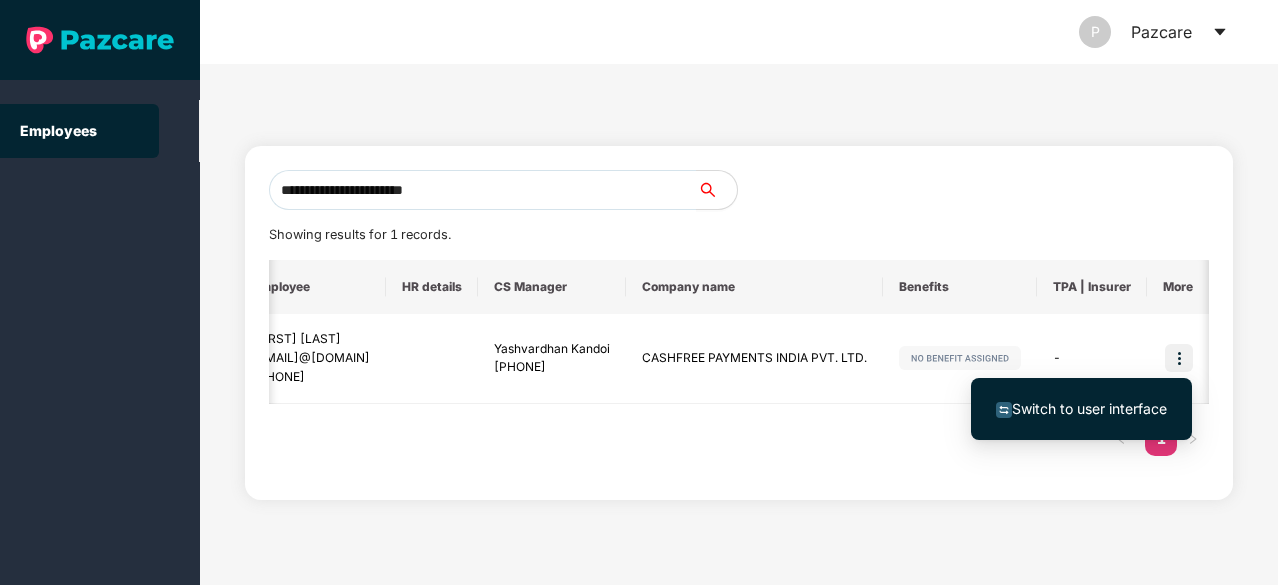click on "Switch to user interface" at bounding box center (1089, 408) 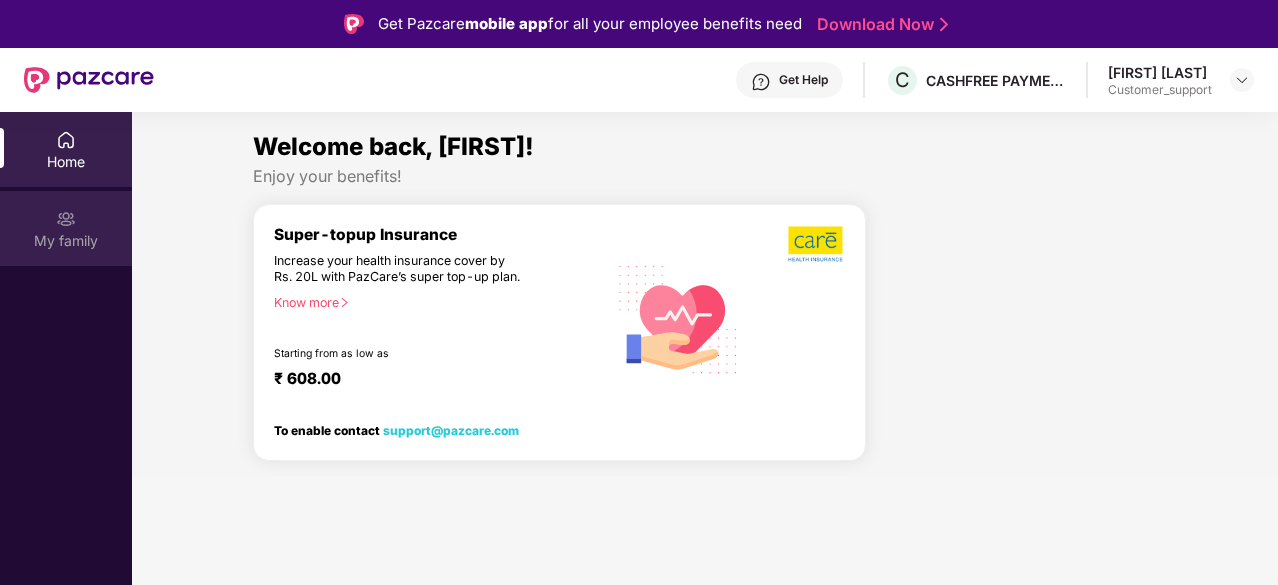 click at bounding box center (66, 219) 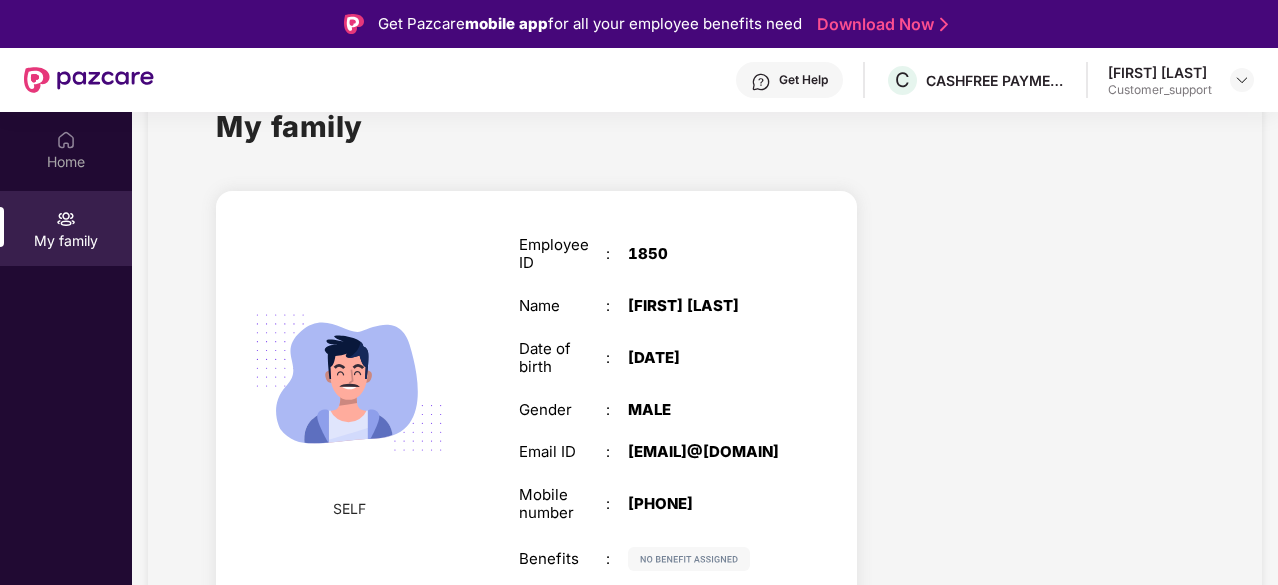 scroll, scrollTop: 0, scrollLeft: 0, axis: both 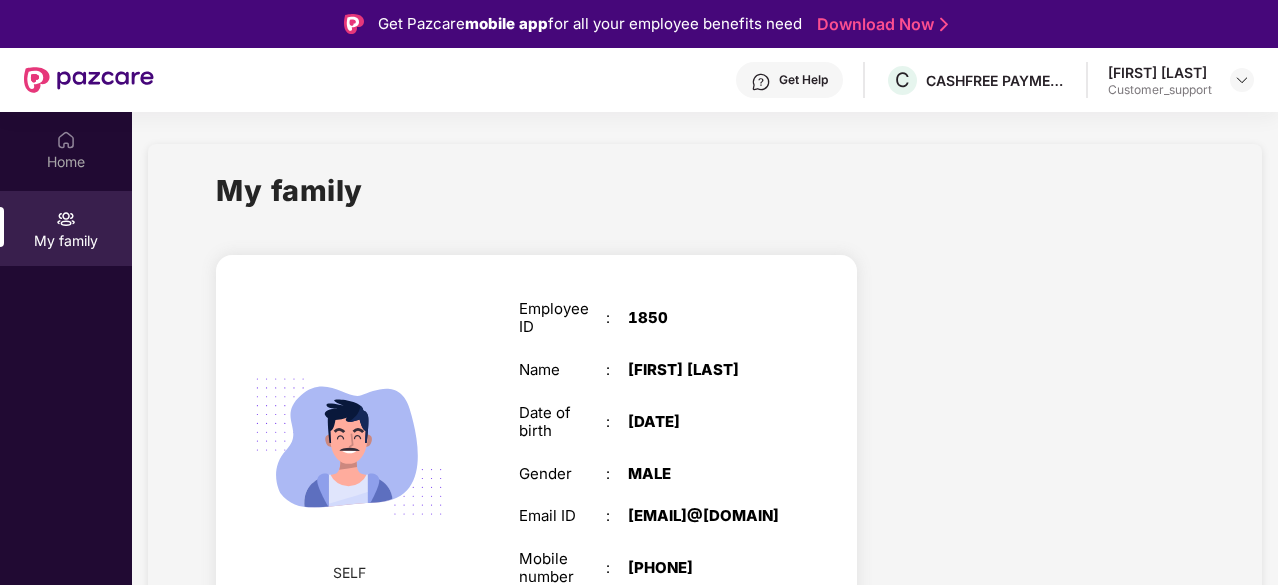 click on "Get Help" at bounding box center [803, 80] 